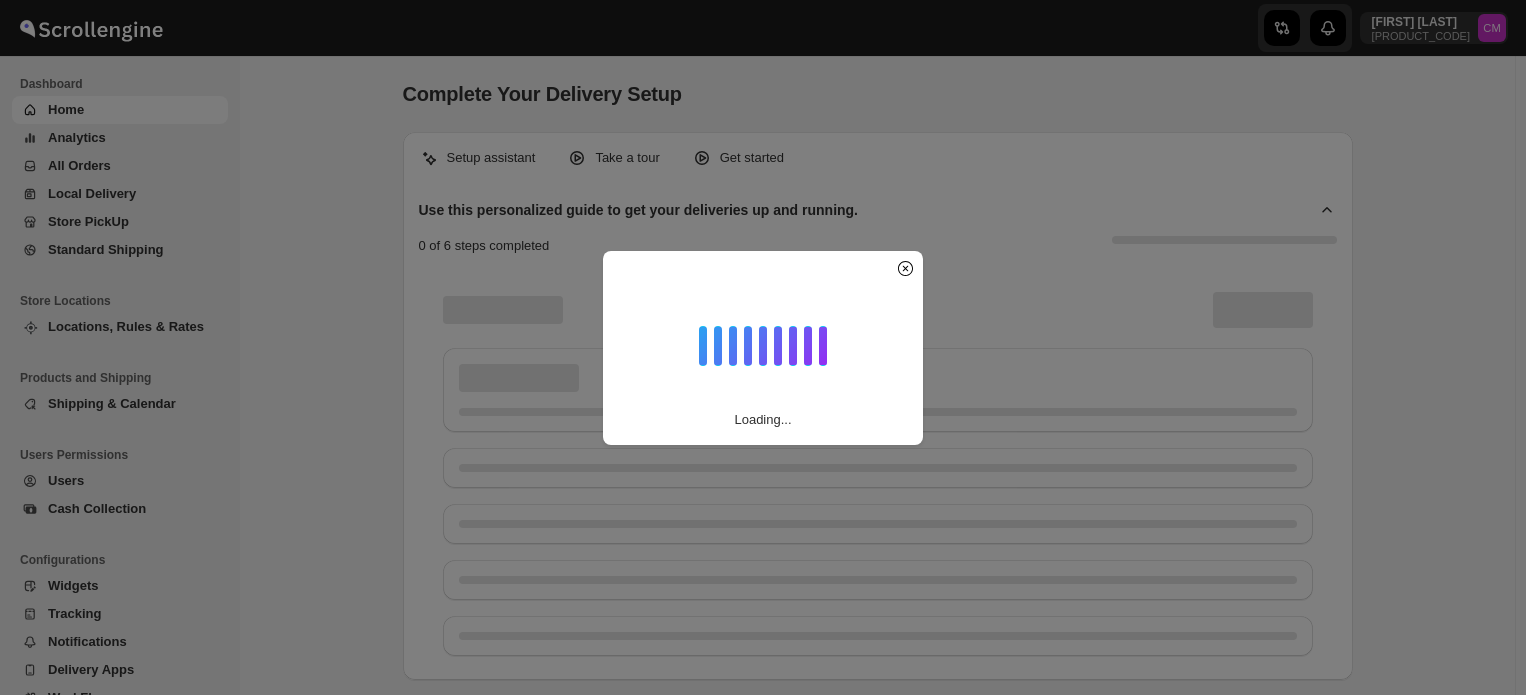 scroll, scrollTop: 0, scrollLeft: 0, axis: both 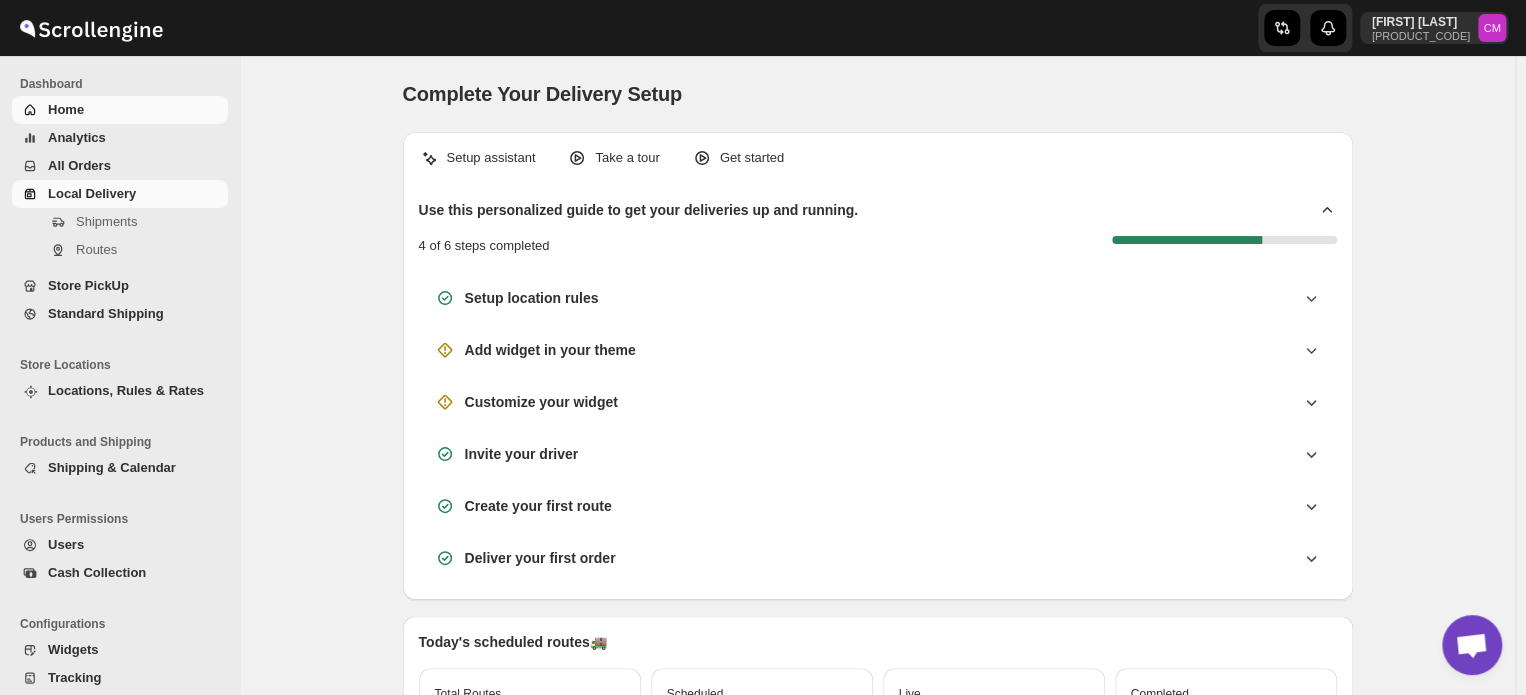 click on "Local Delivery" at bounding box center [92, 193] 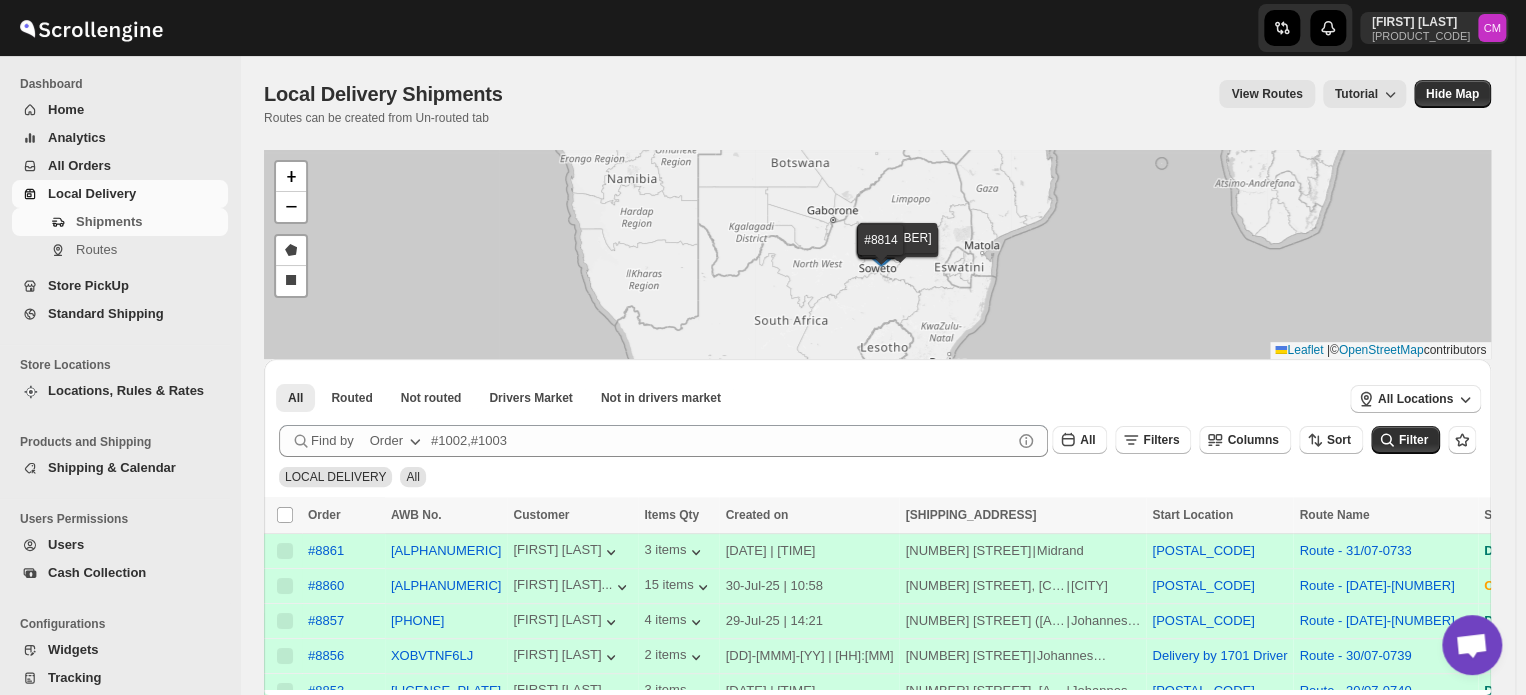 click on "Standard Shipping" at bounding box center [136, 314] 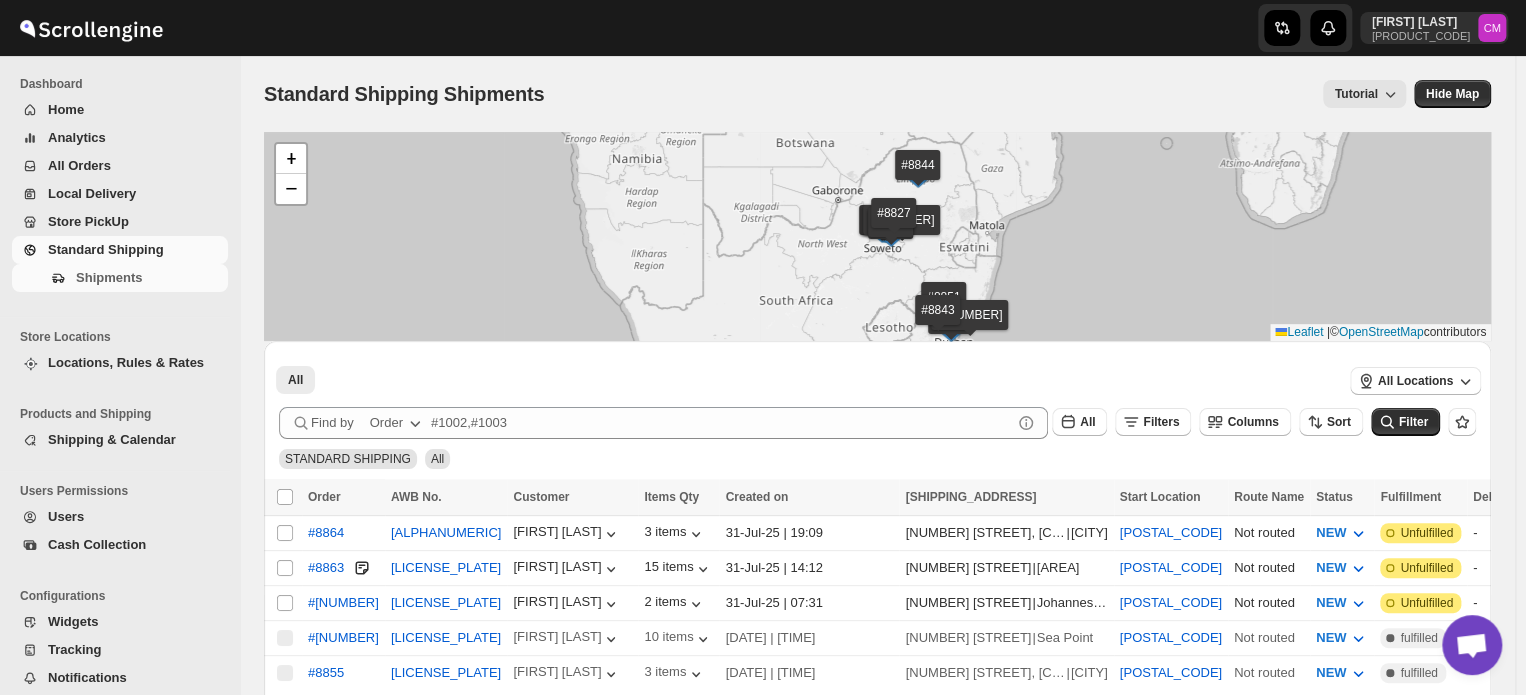 scroll, scrollTop: 84, scrollLeft: 0, axis: vertical 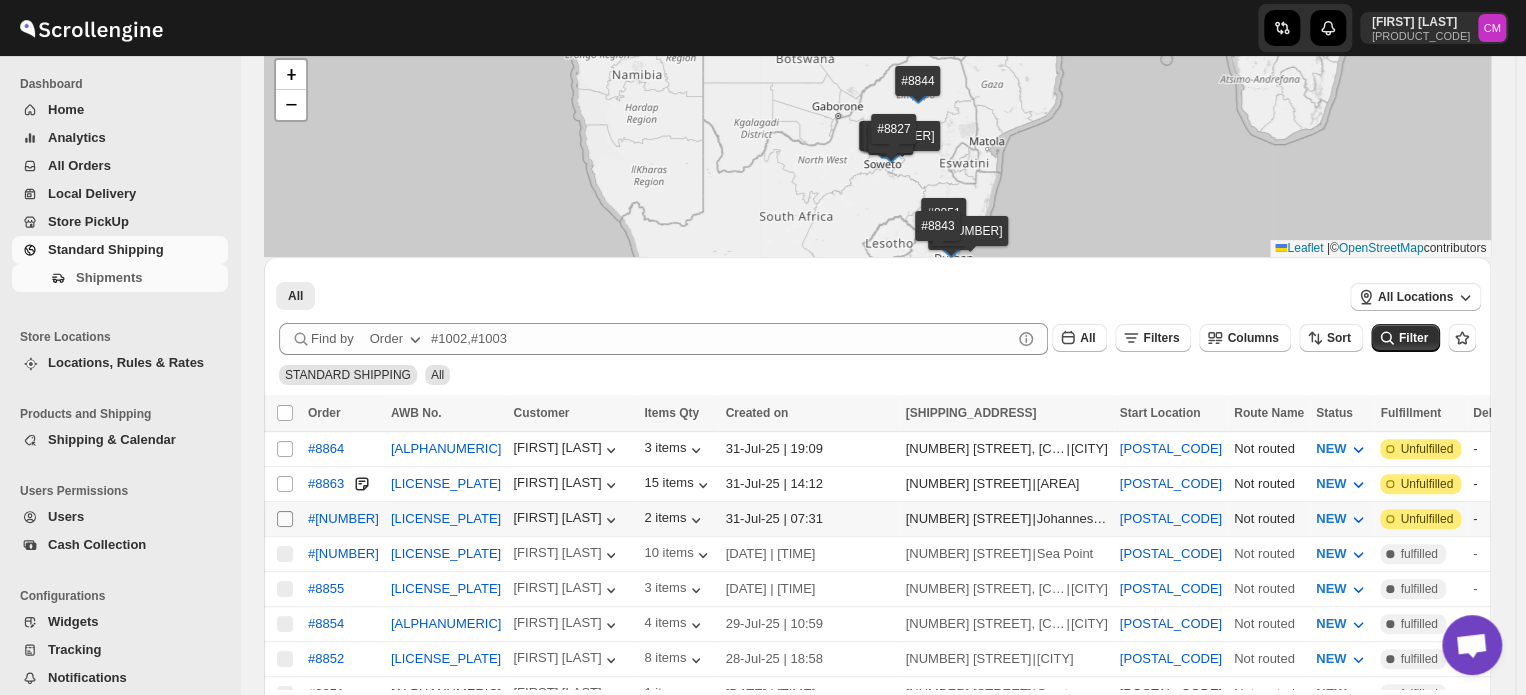 click on "Select shipment" at bounding box center (285, 519) 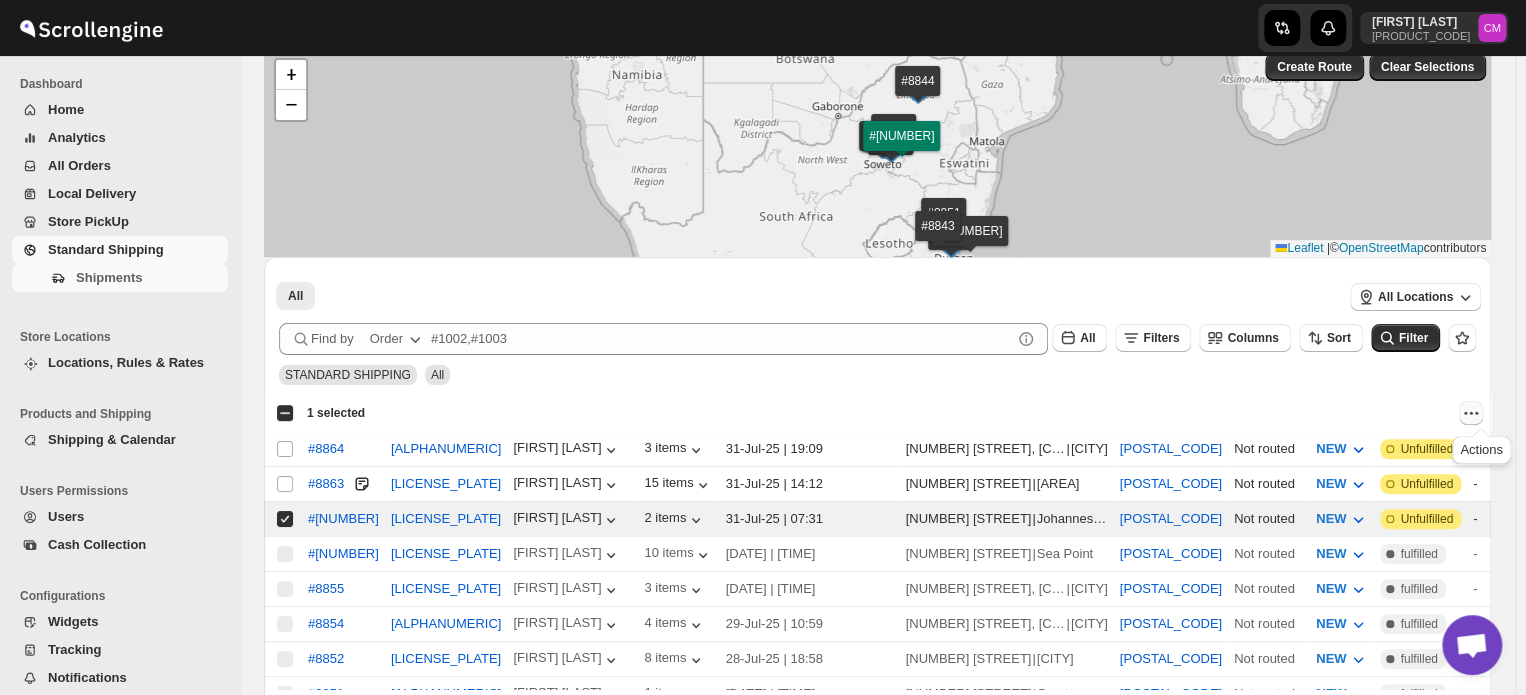 click 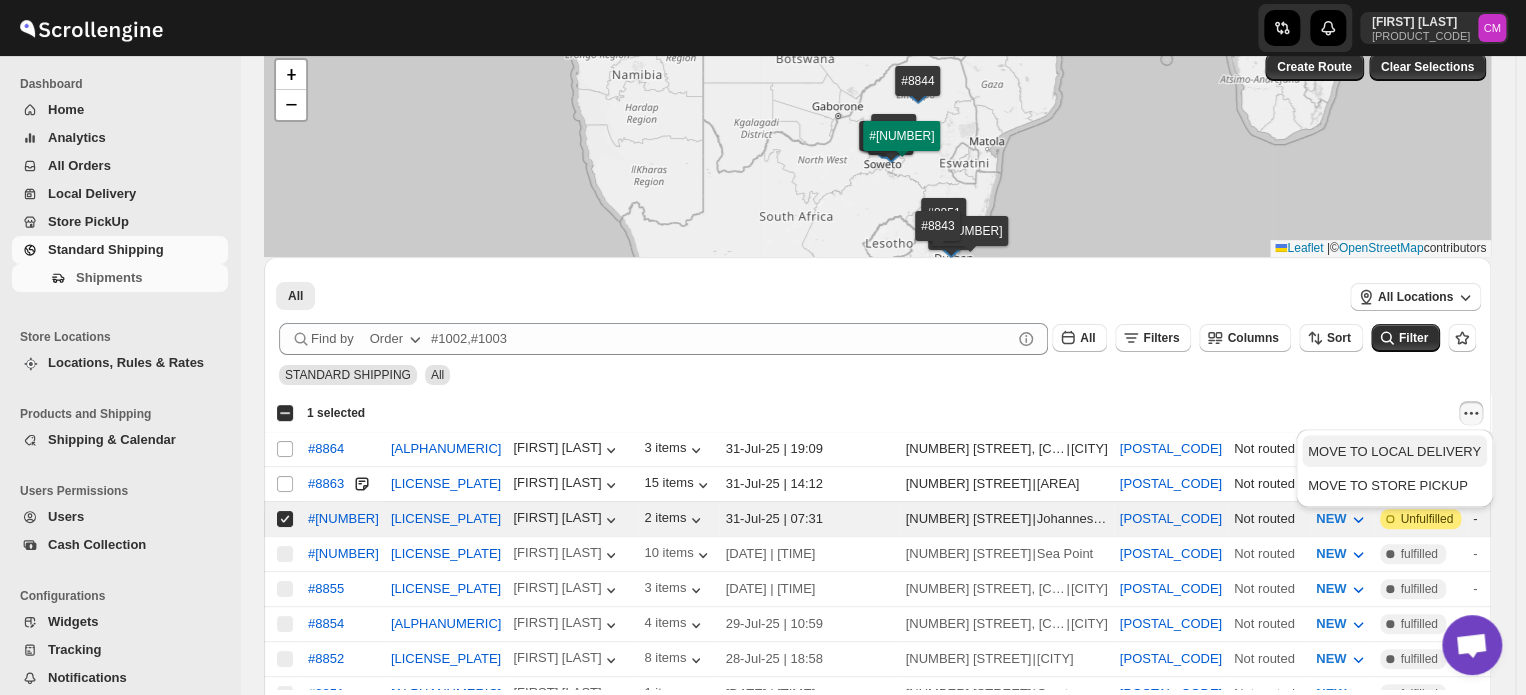click on "MOVE TO LOCAL DELIVERY" at bounding box center [1394, 451] 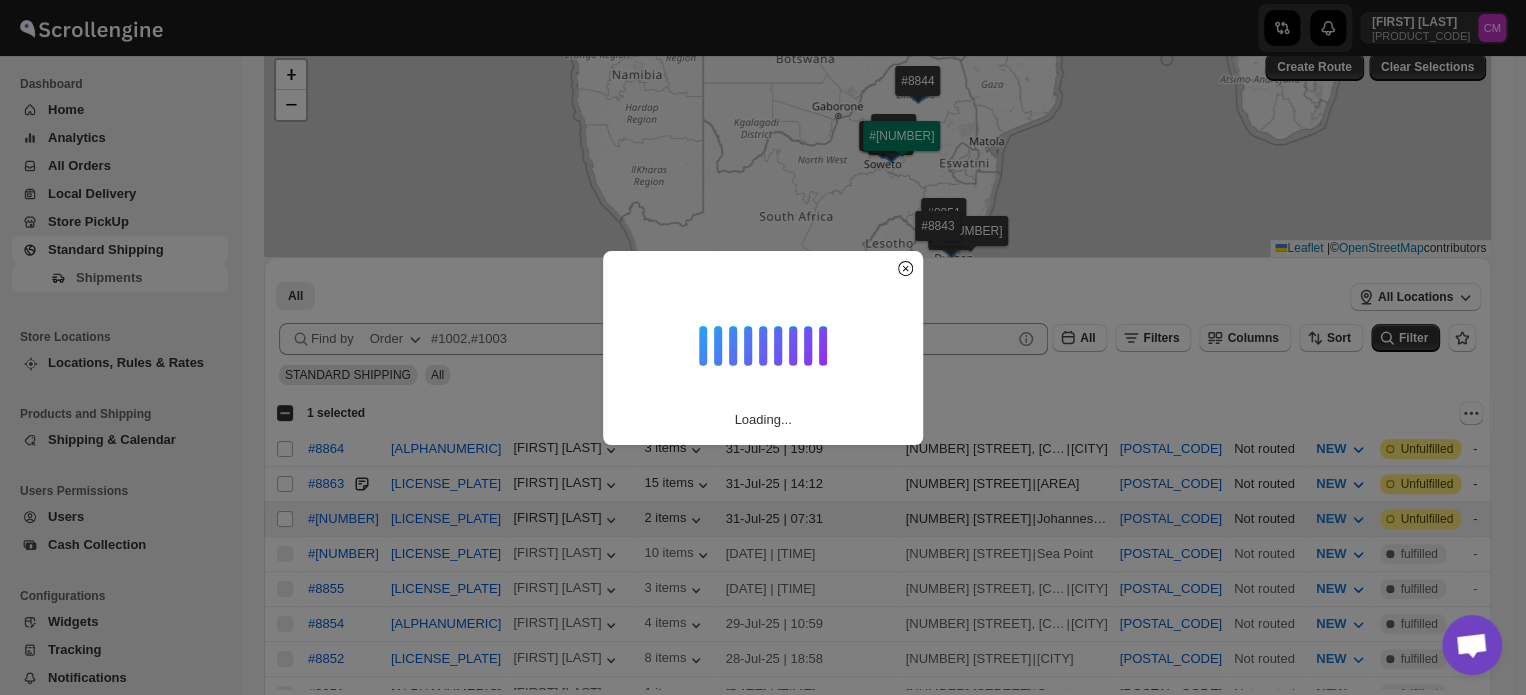 checkbox on "false" 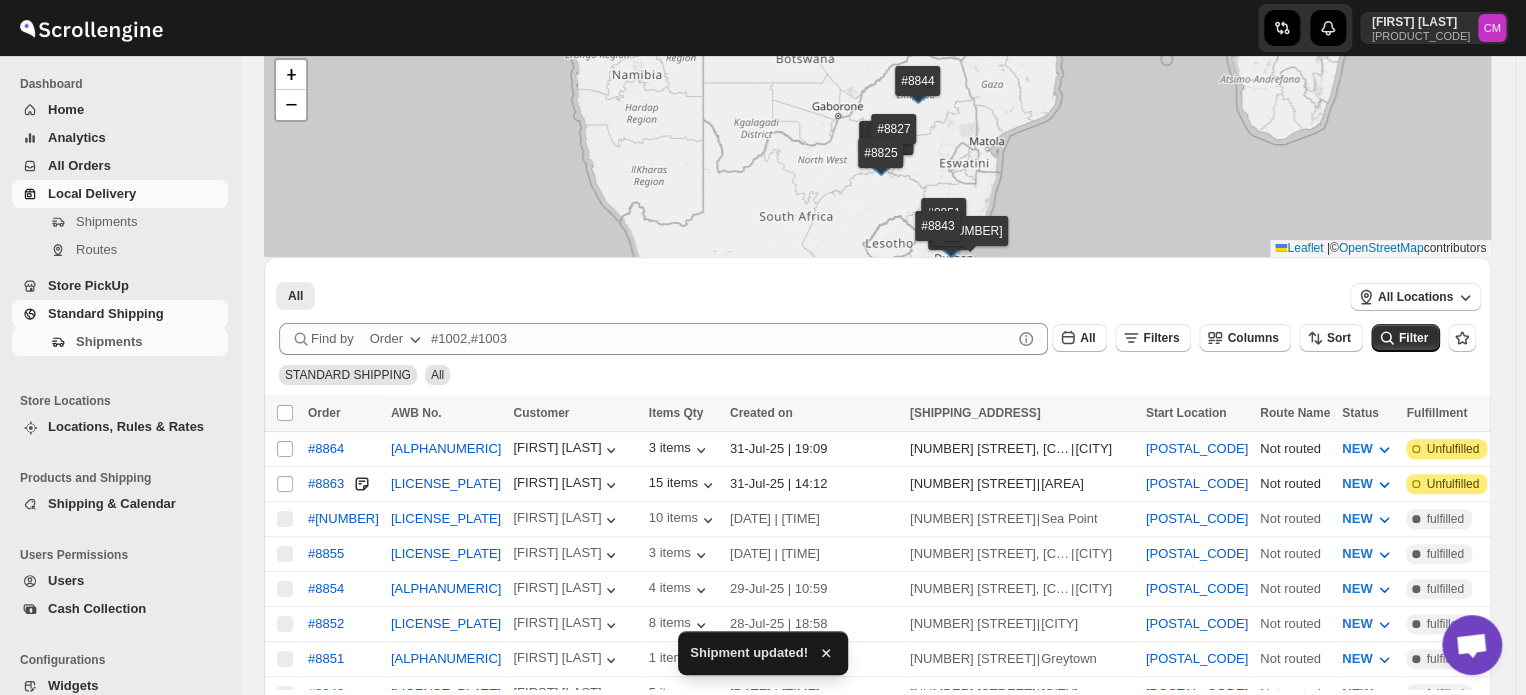 click on "Local Delivery" at bounding box center (120, 194) 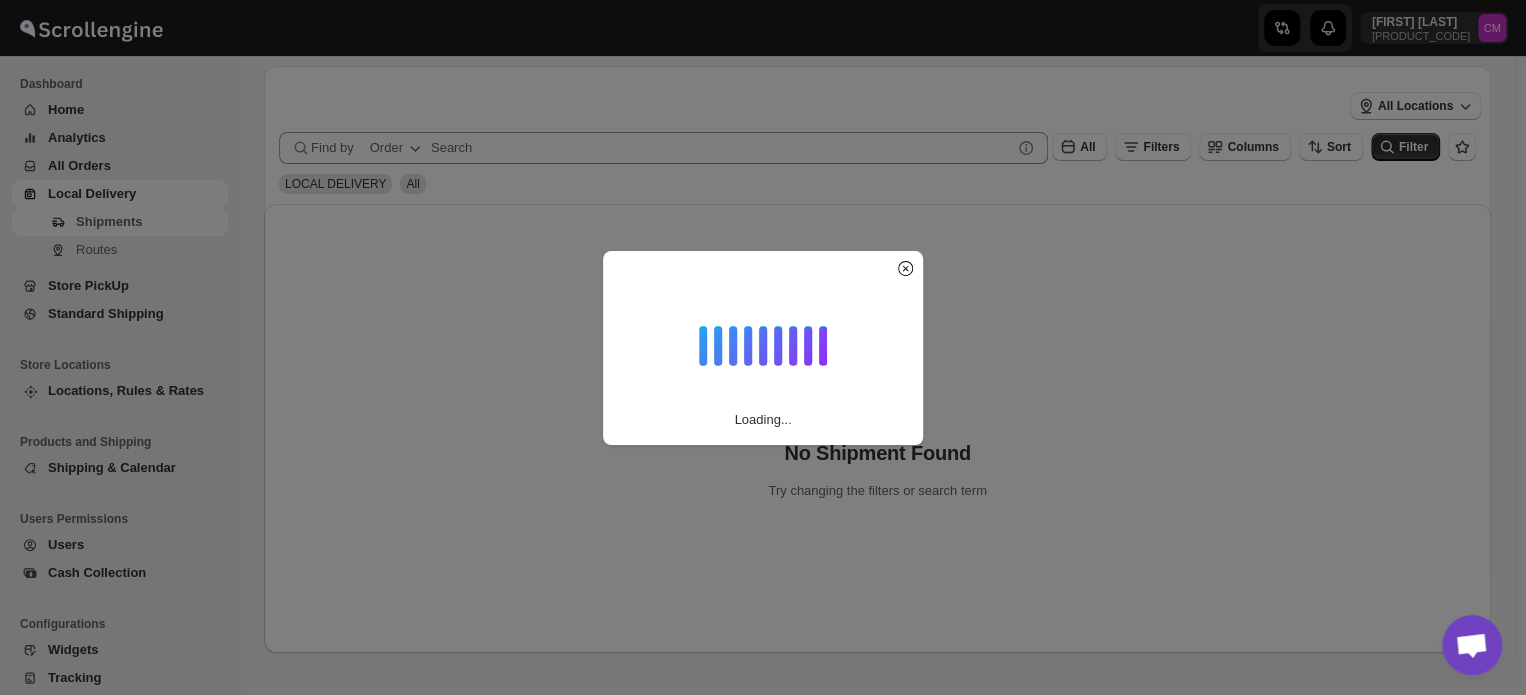 scroll, scrollTop: 0, scrollLeft: 0, axis: both 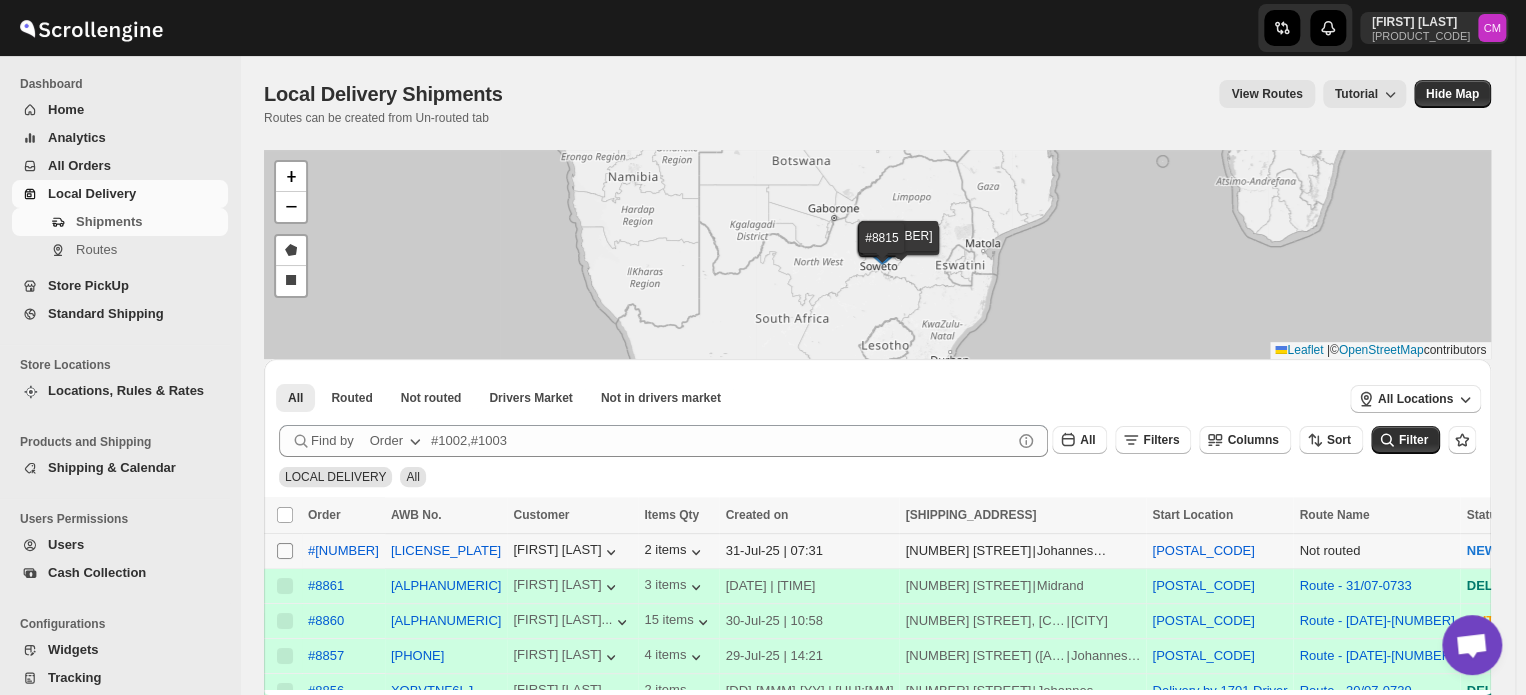 click on "Select shipment" at bounding box center [285, 551] 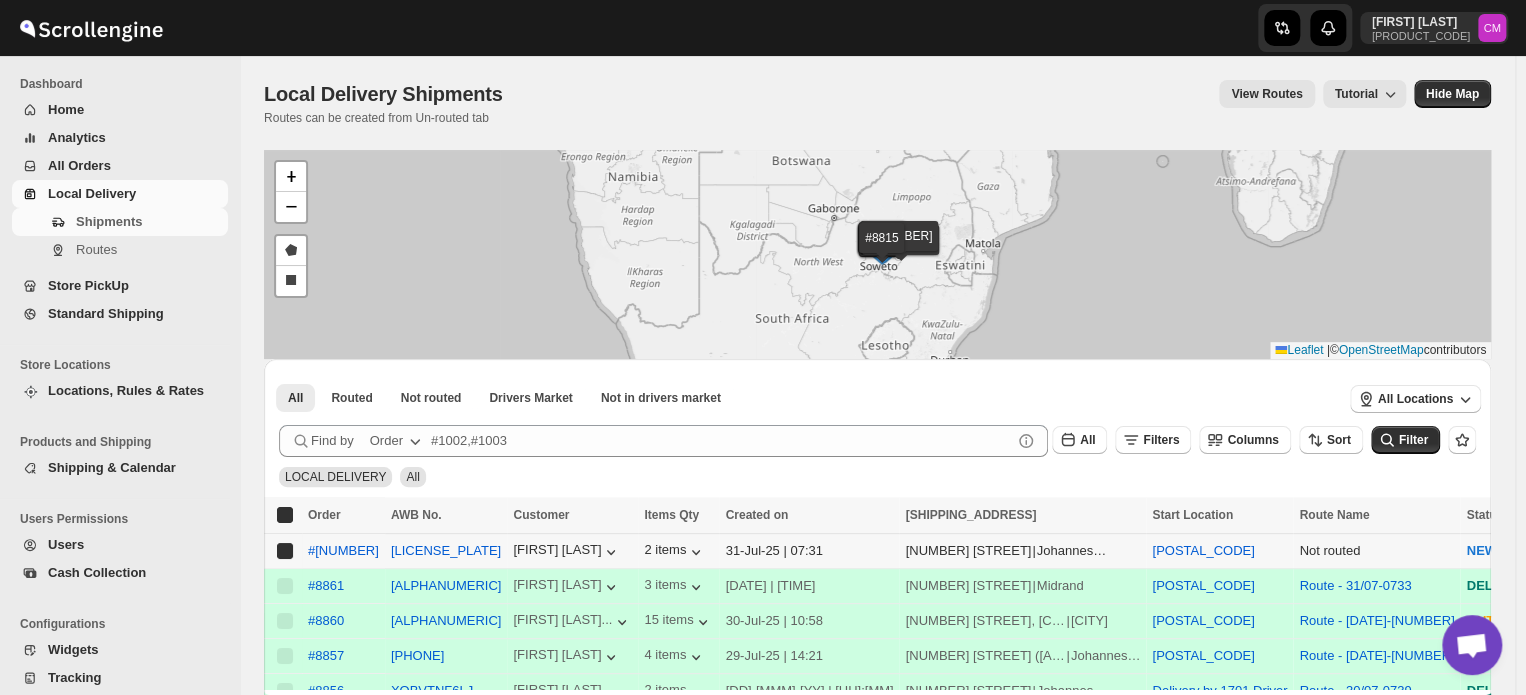 checkbox on "true" 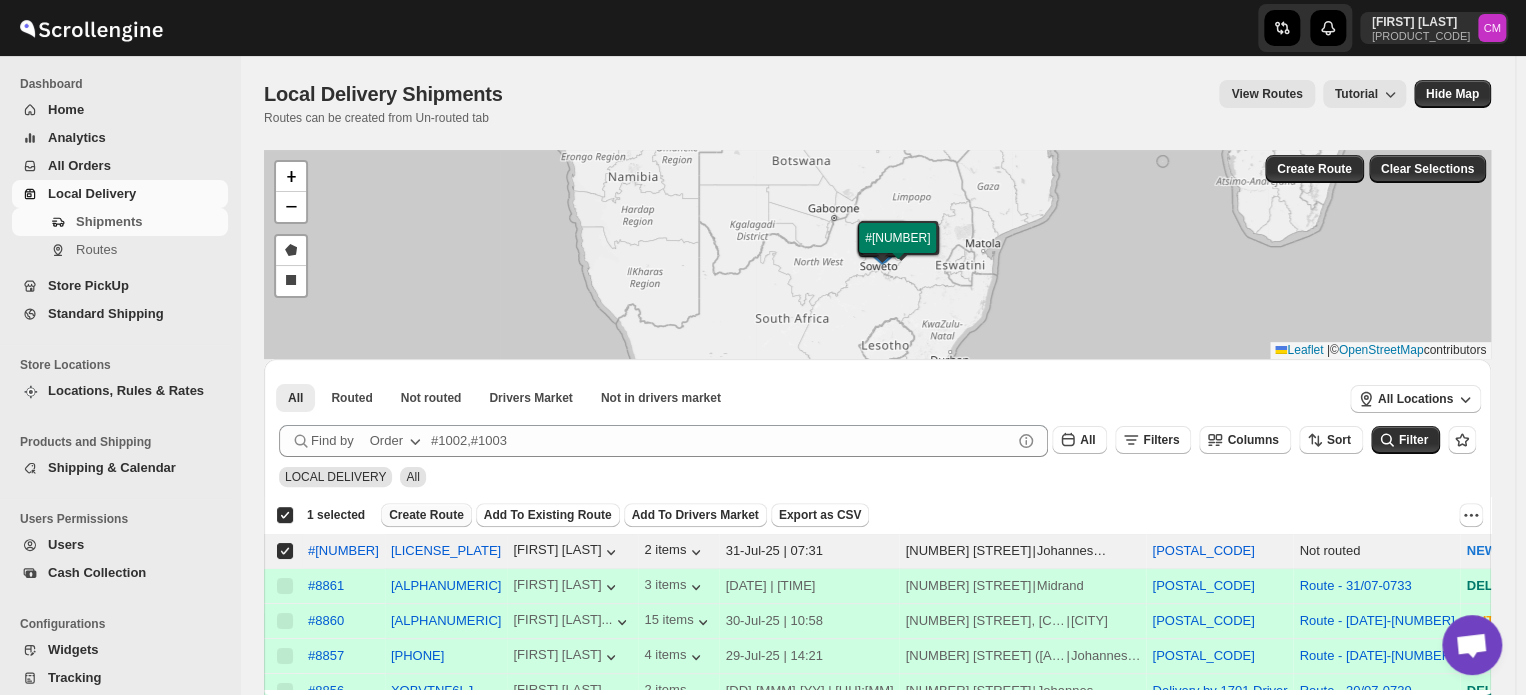 click on "Create Route" at bounding box center [426, 515] 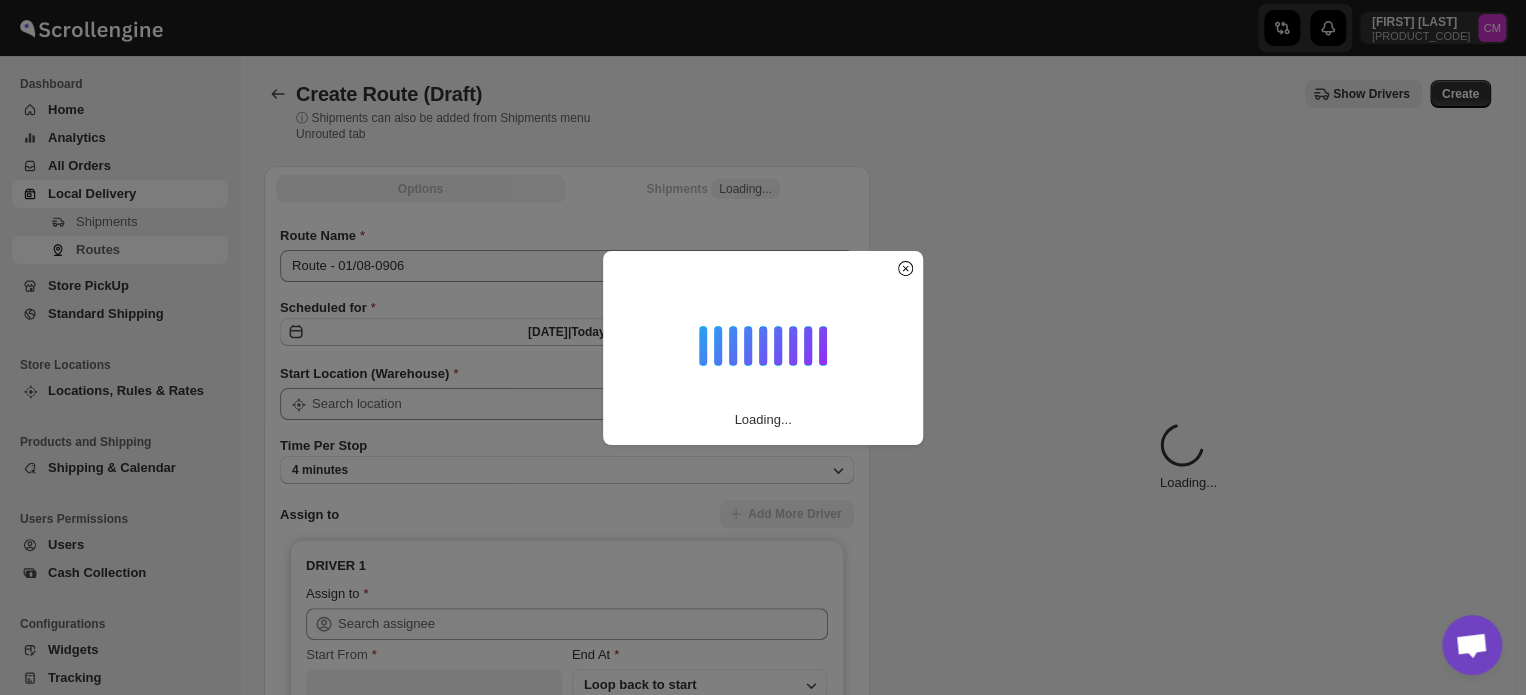 type on "[POSTAL_CODE]" 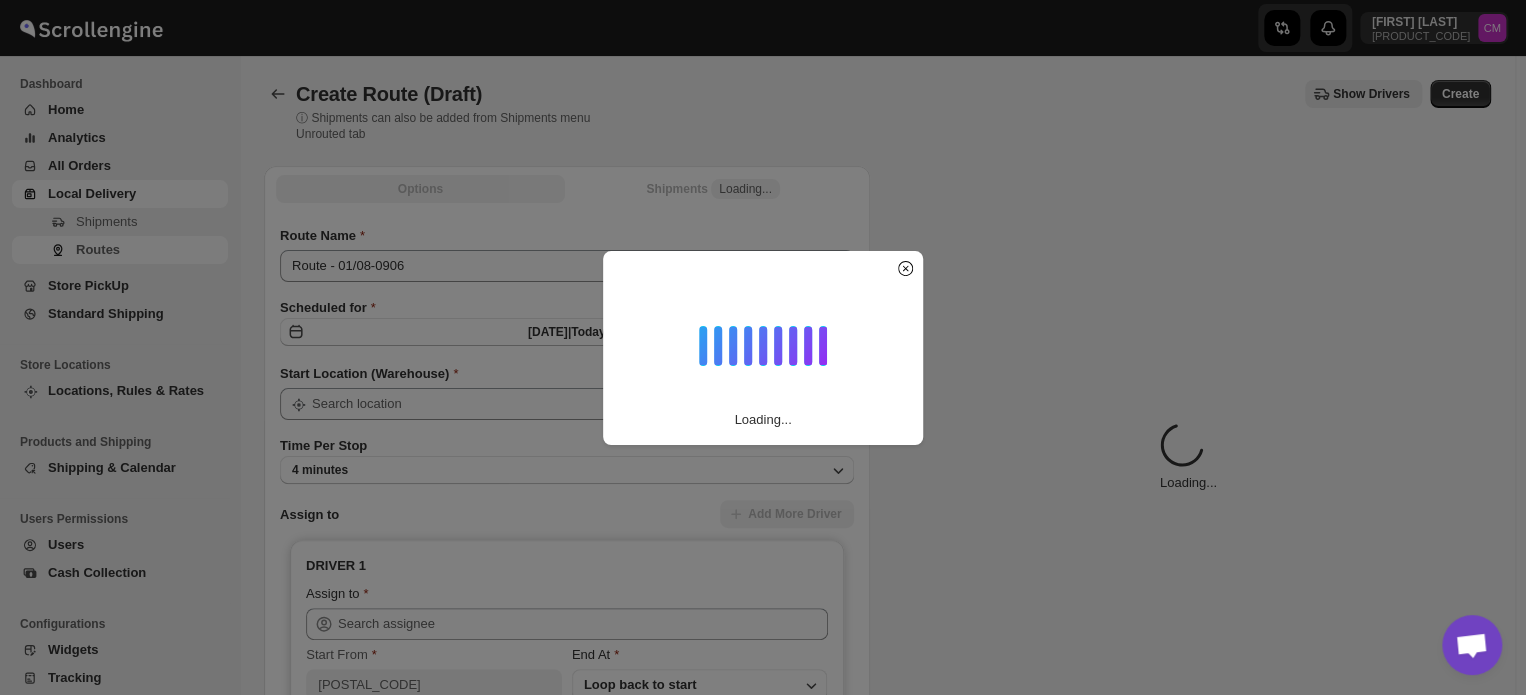 type on "[POSTAL_CODE]" 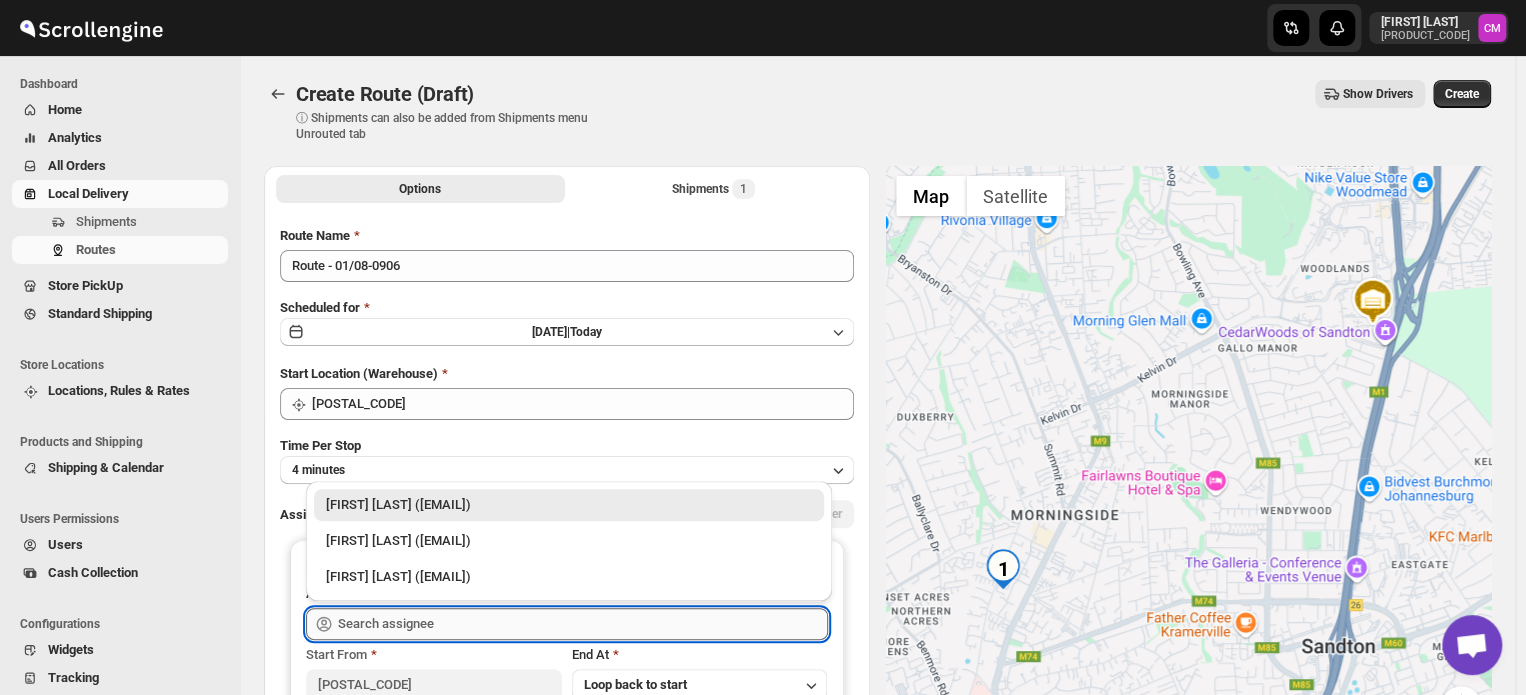 click at bounding box center [583, 624] 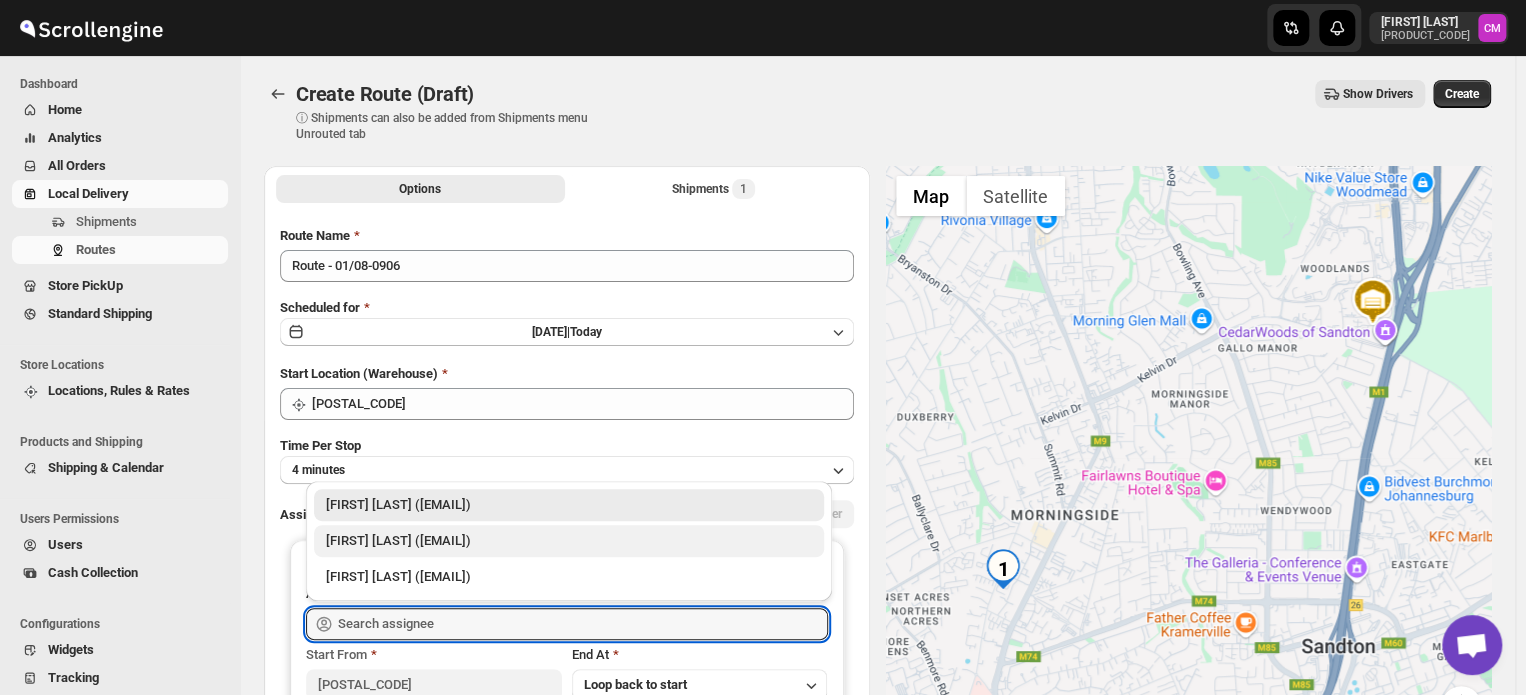 click on "[FIRST] [LAST] ([EMAIL])" at bounding box center (569, 541) 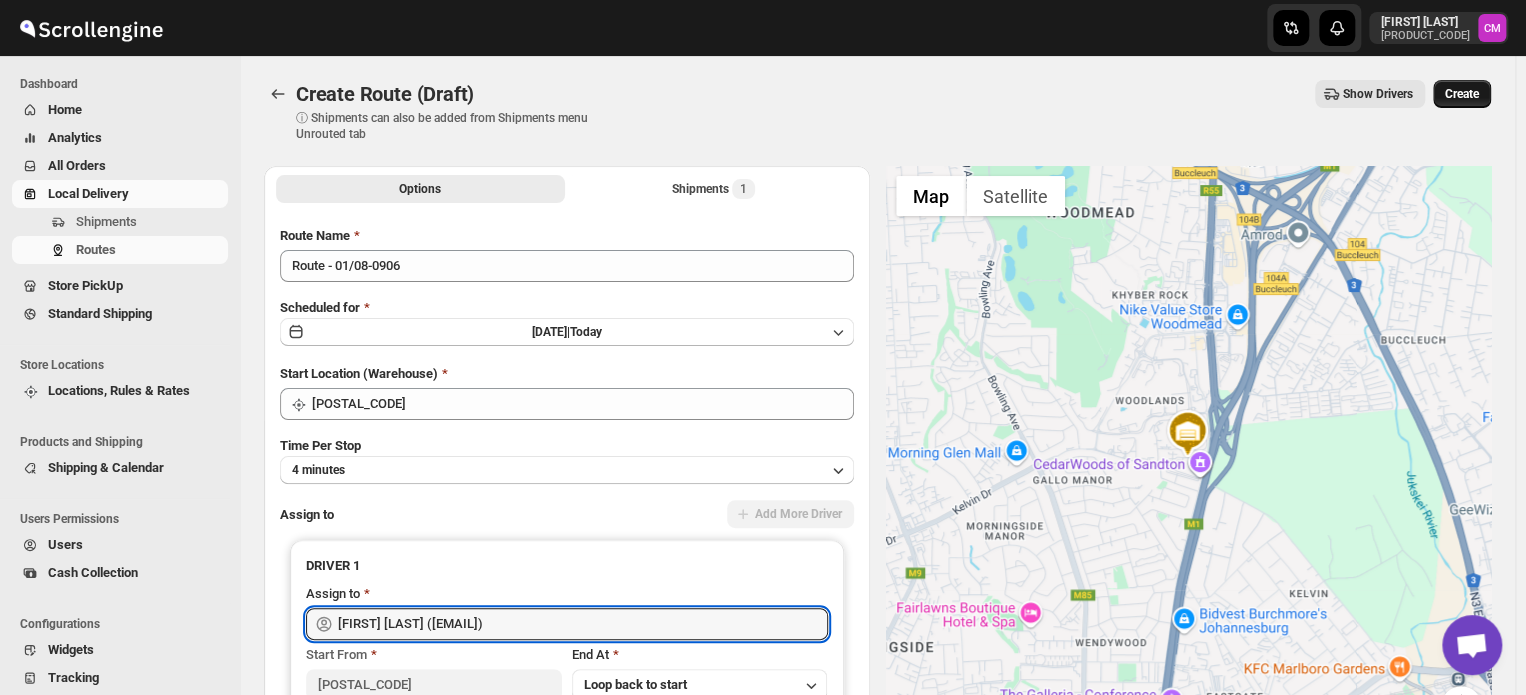 click on "Create" at bounding box center (1462, 94) 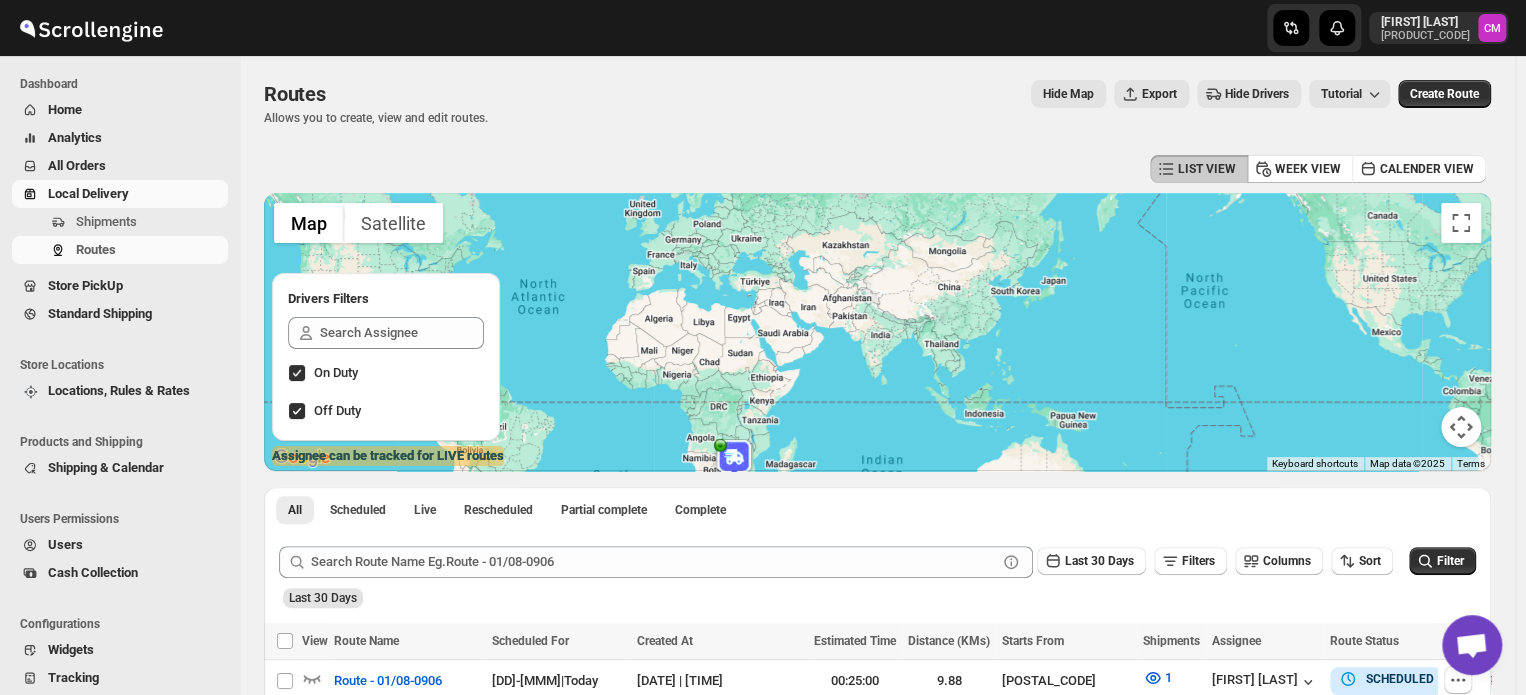 click on "Store PickUp" at bounding box center [85, 285] 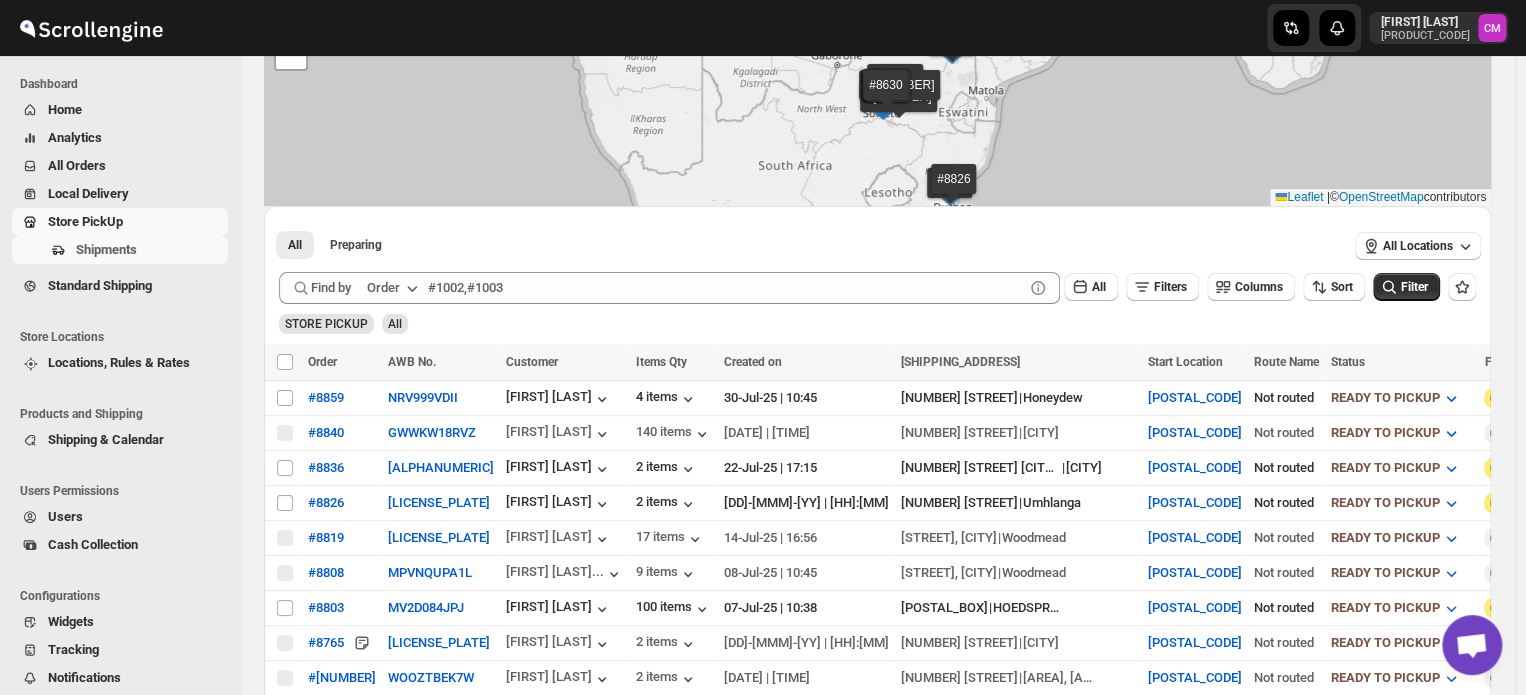scroll, scrollTop: 136, scrollLeft: 0, axis: vertical 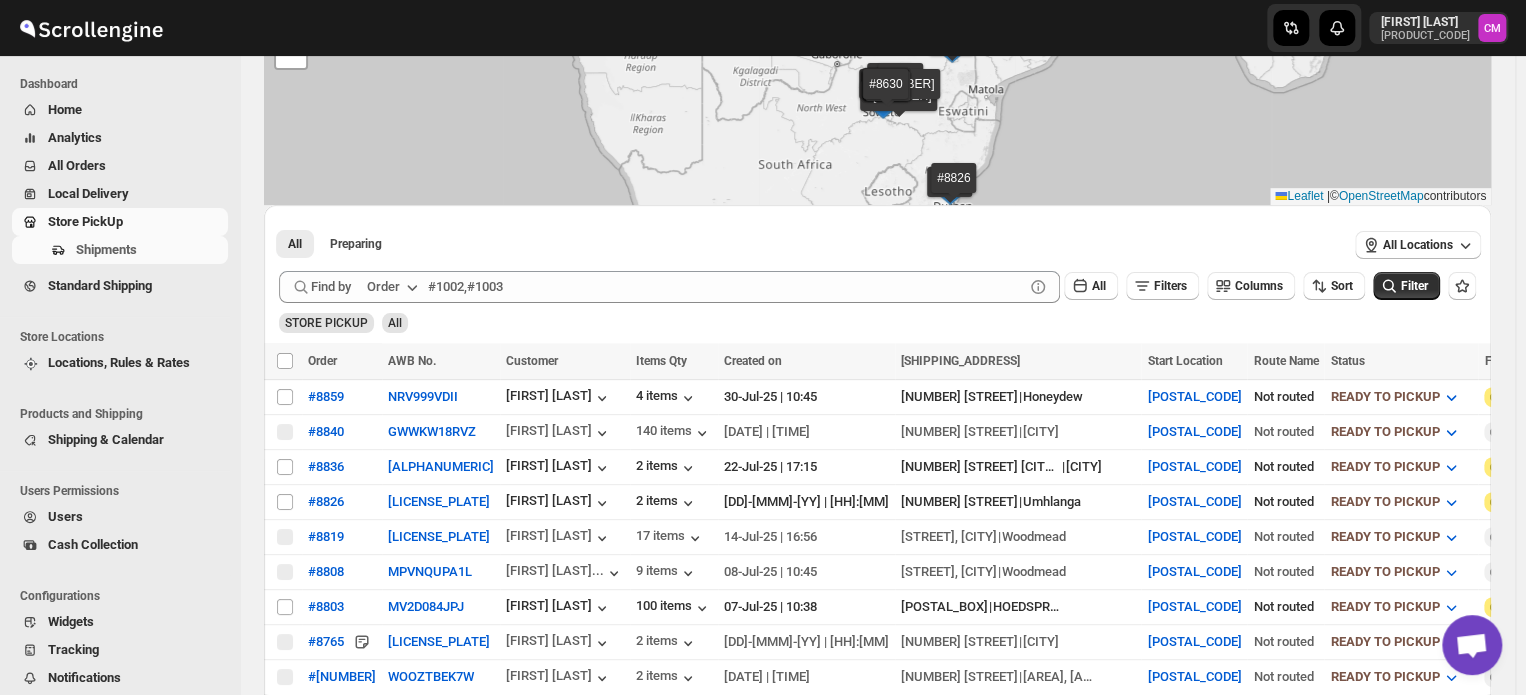 click on "All" at bounding box center (395, 323) 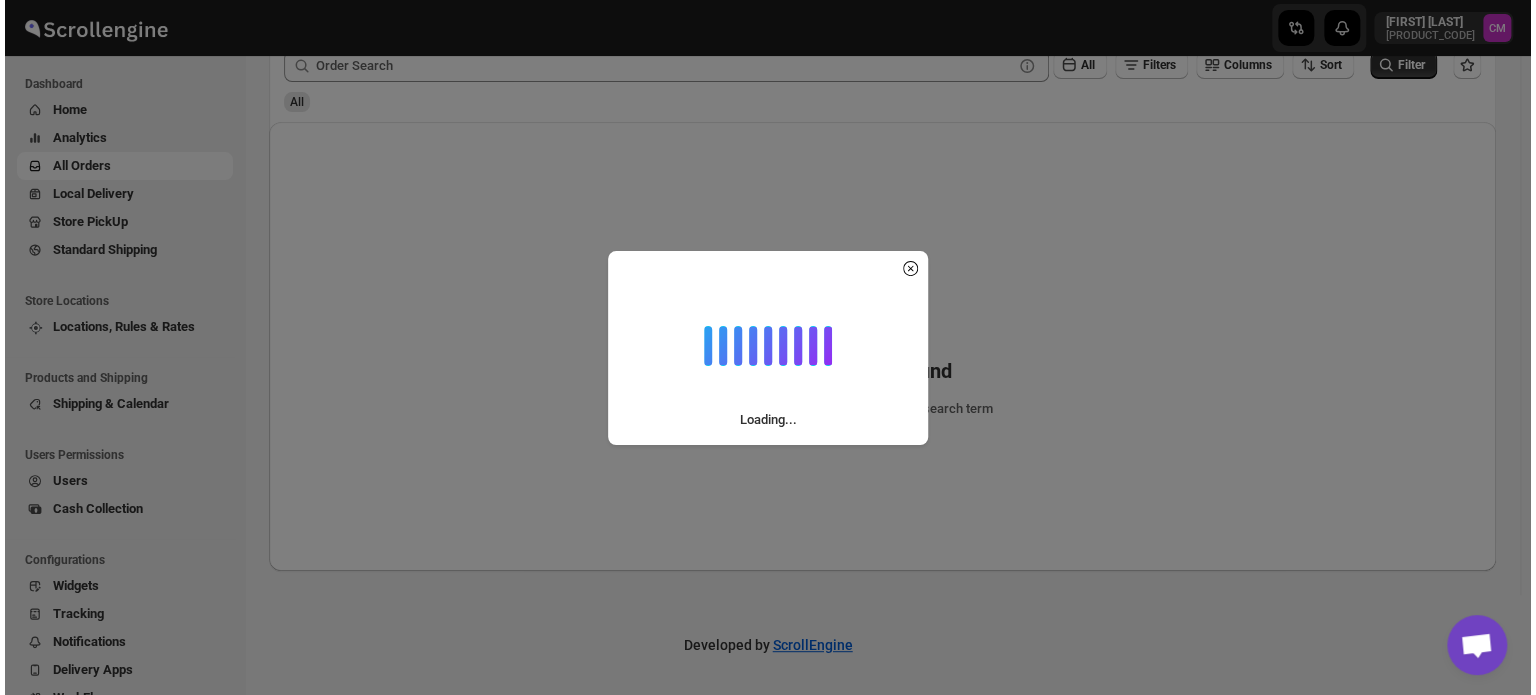scroll, scrollTop: 0, scrollLeft: 0, axis: both 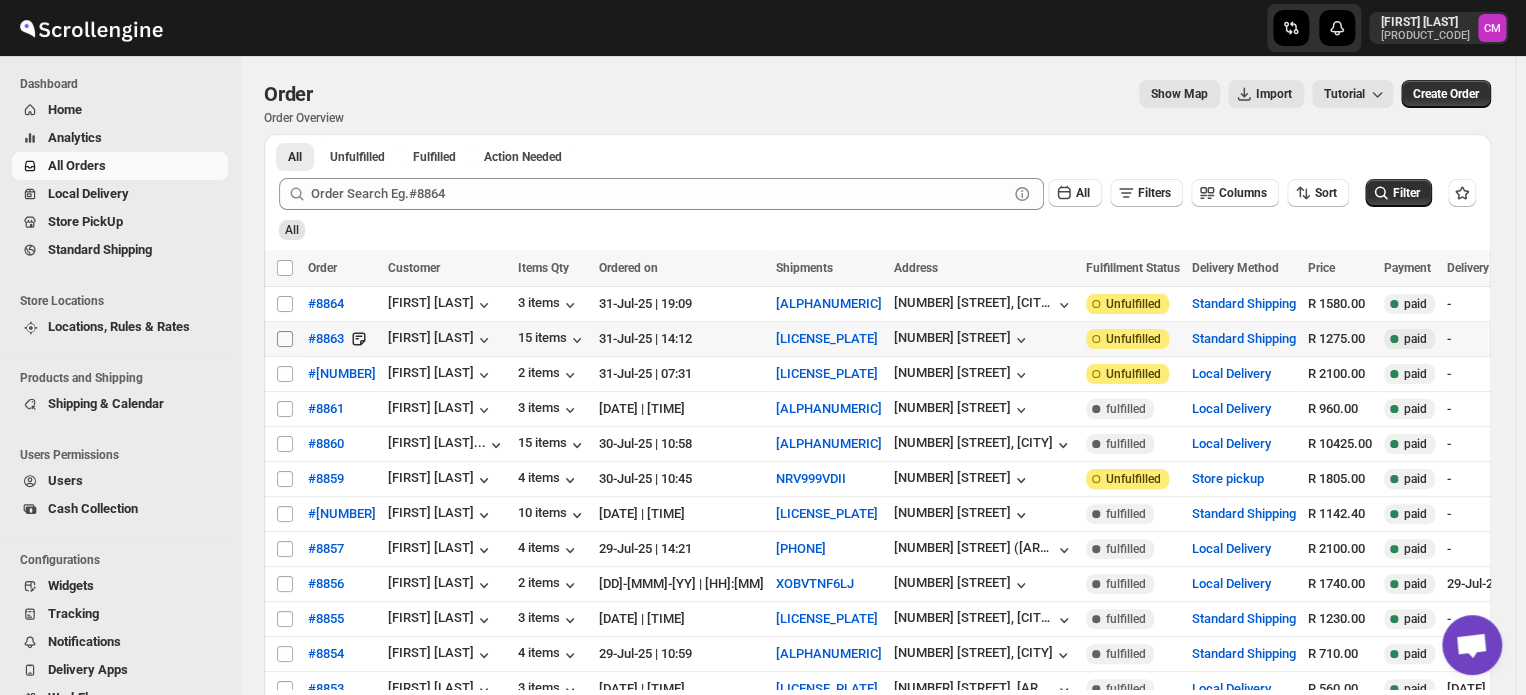 click on "Select order" at bounding box center [285, 339] 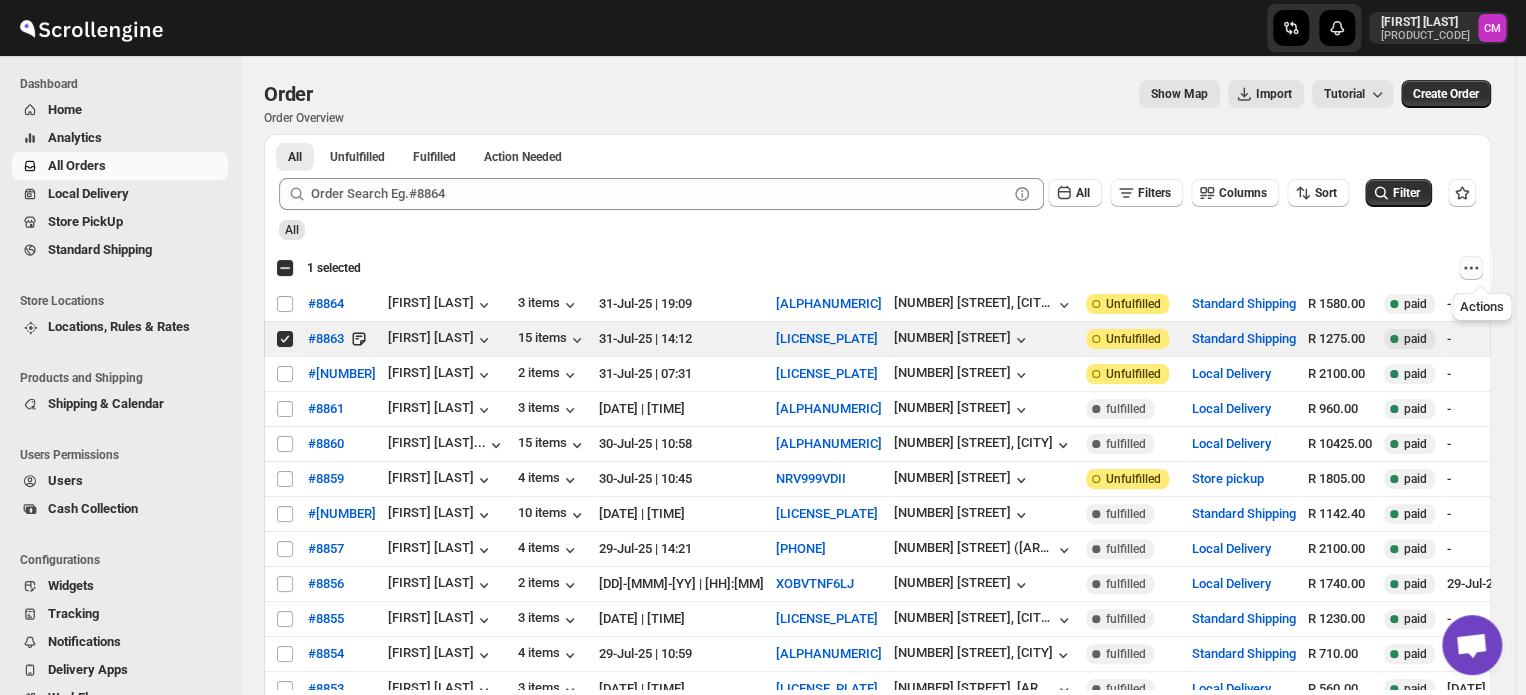 click 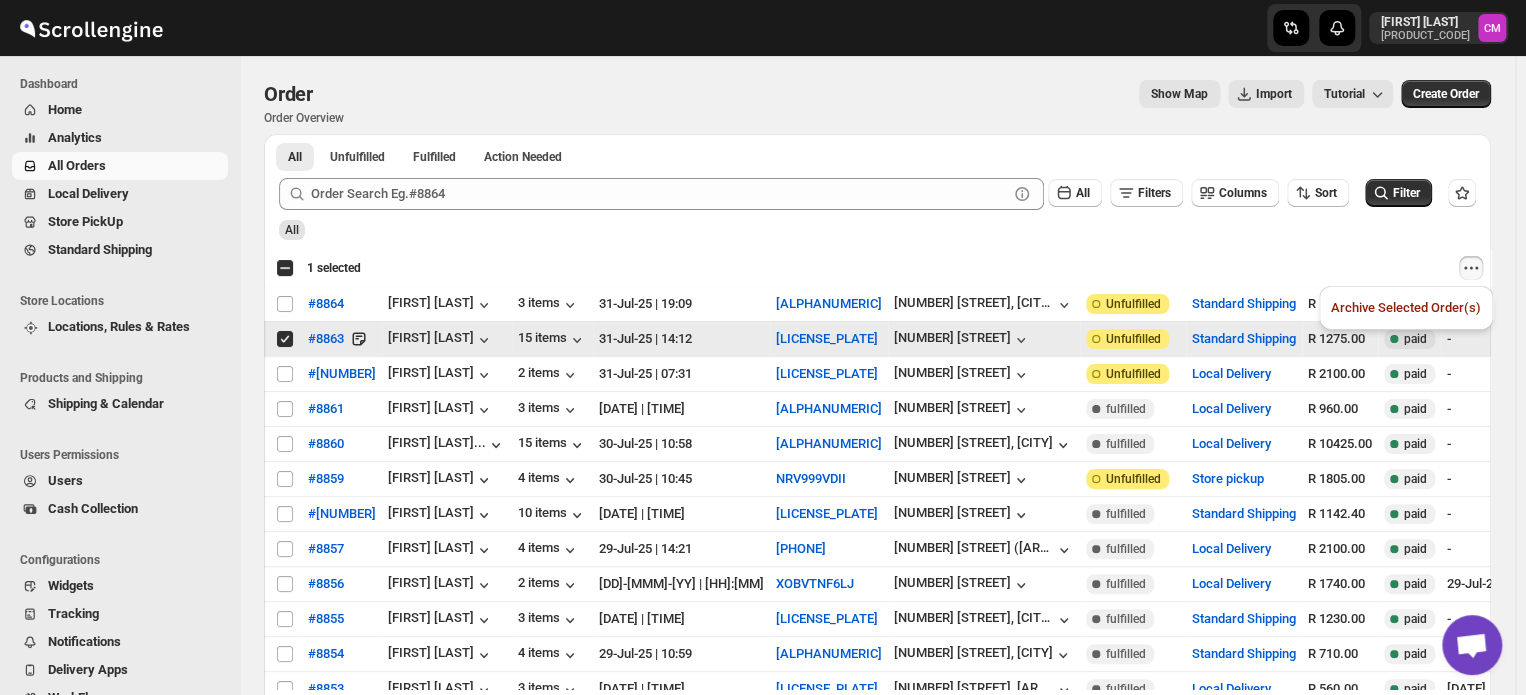 click on "Select order" at bounding box center [285, 339] 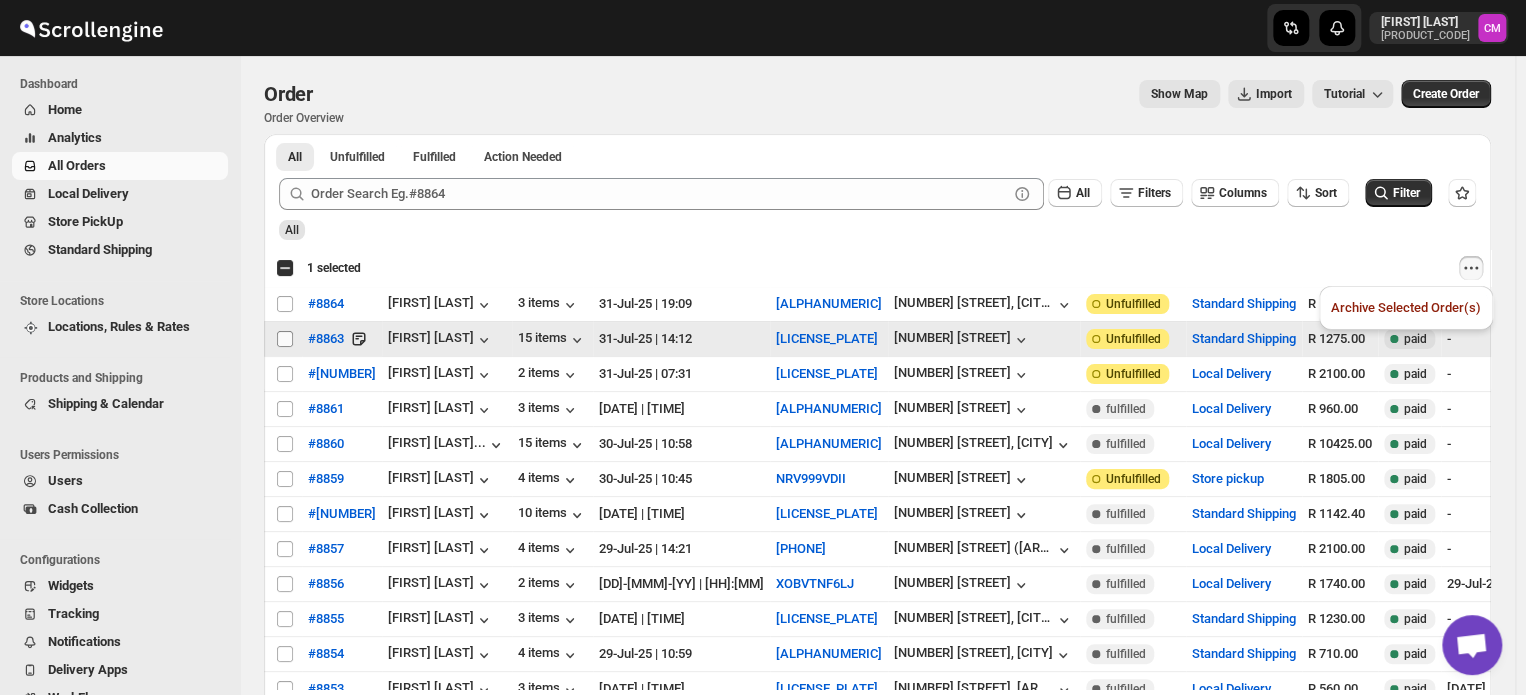 checkbox on "false" 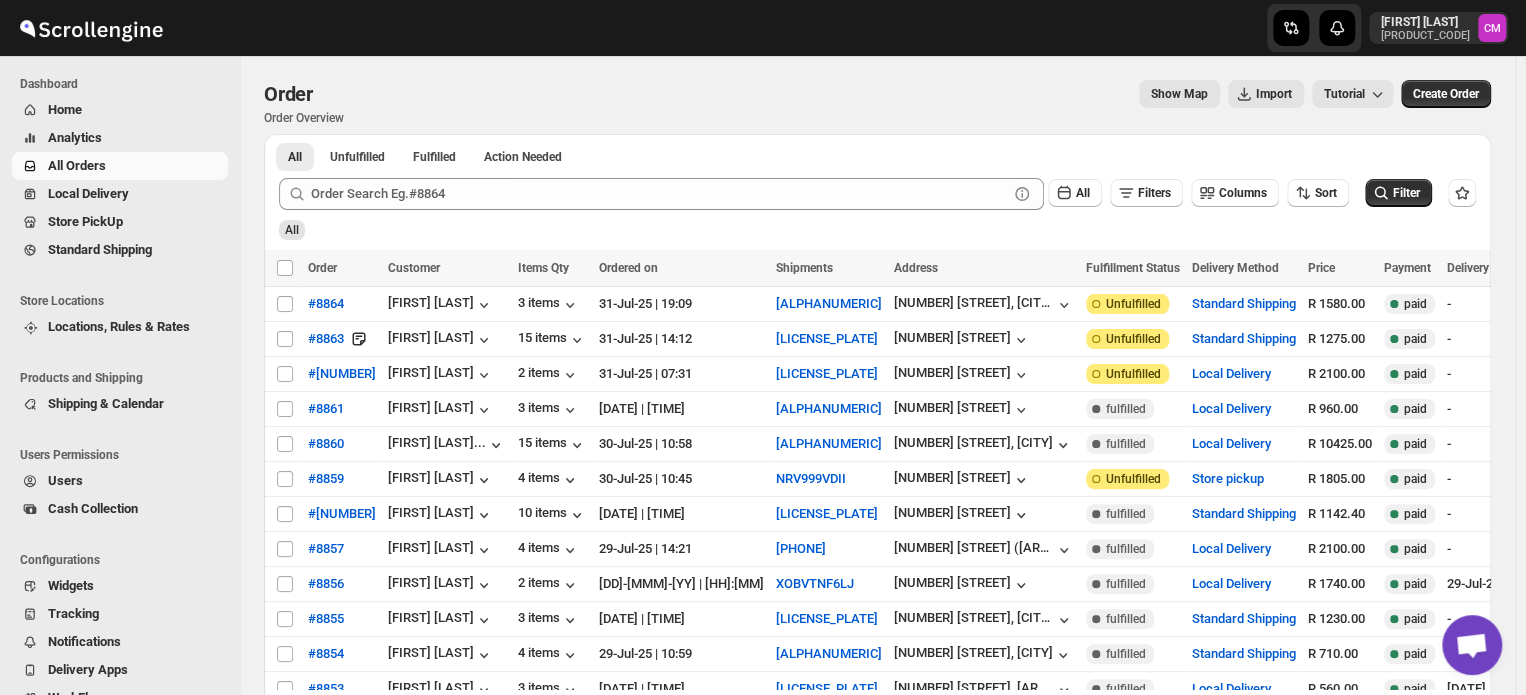 click on "Standard Shipping" at bounding box center [100, 249] 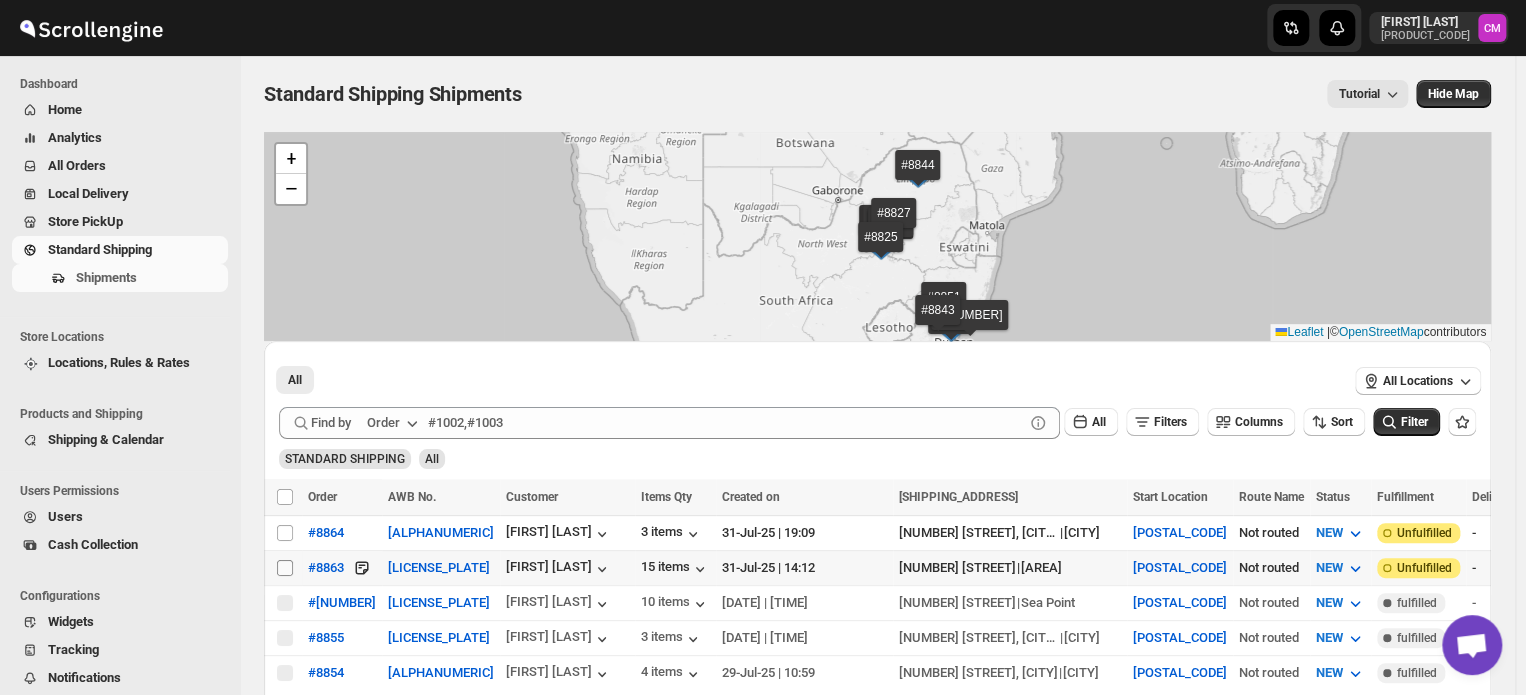 click on "Select shipment" at bounding box center [285, 568] 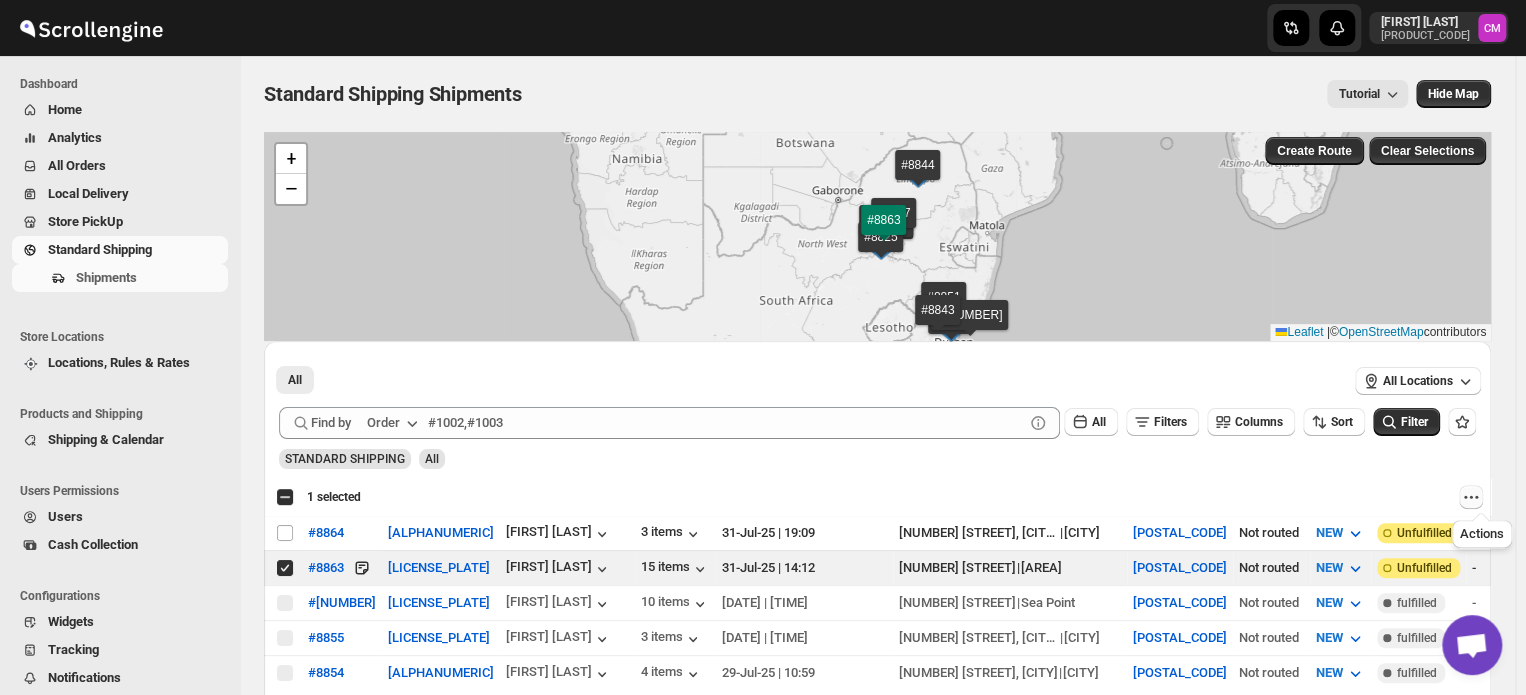 click 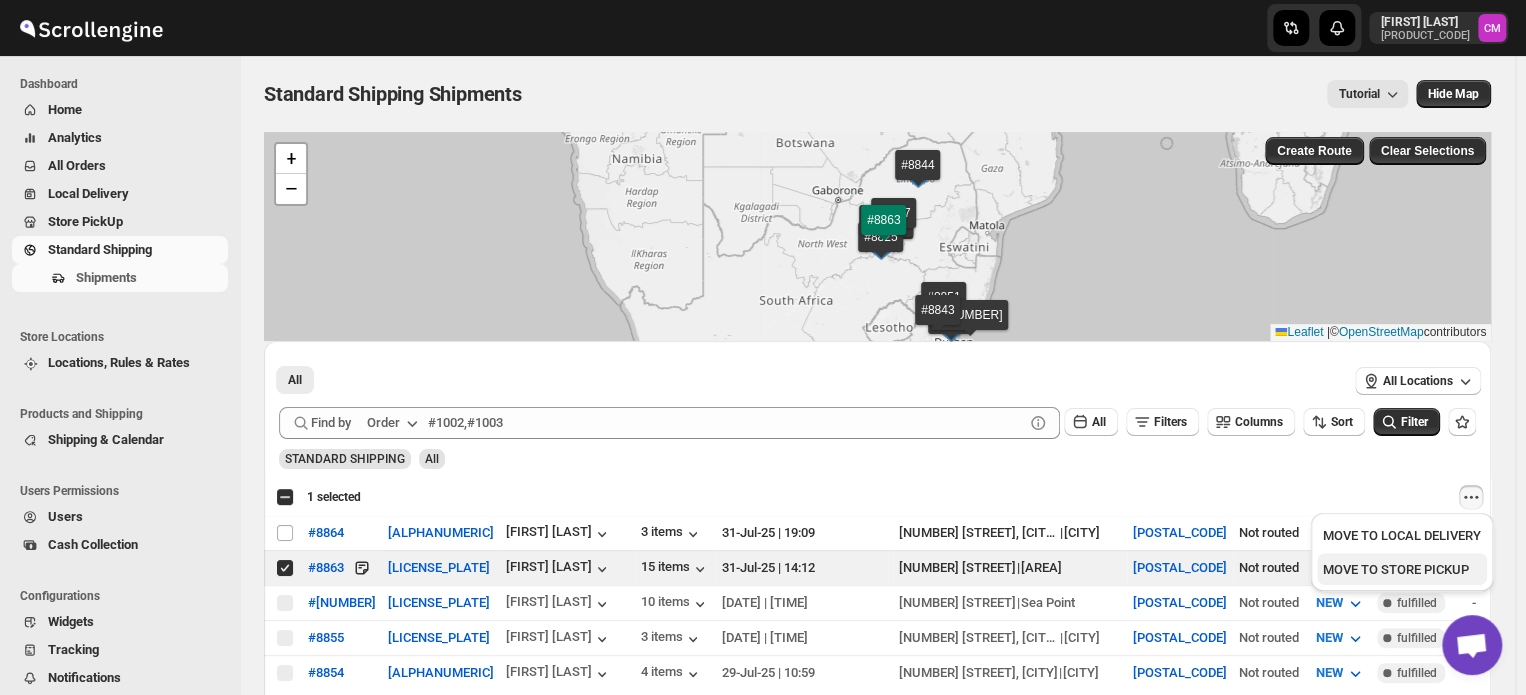 click on "MOVE TO STORE PICKUP" at bounding box center [1396, 569] 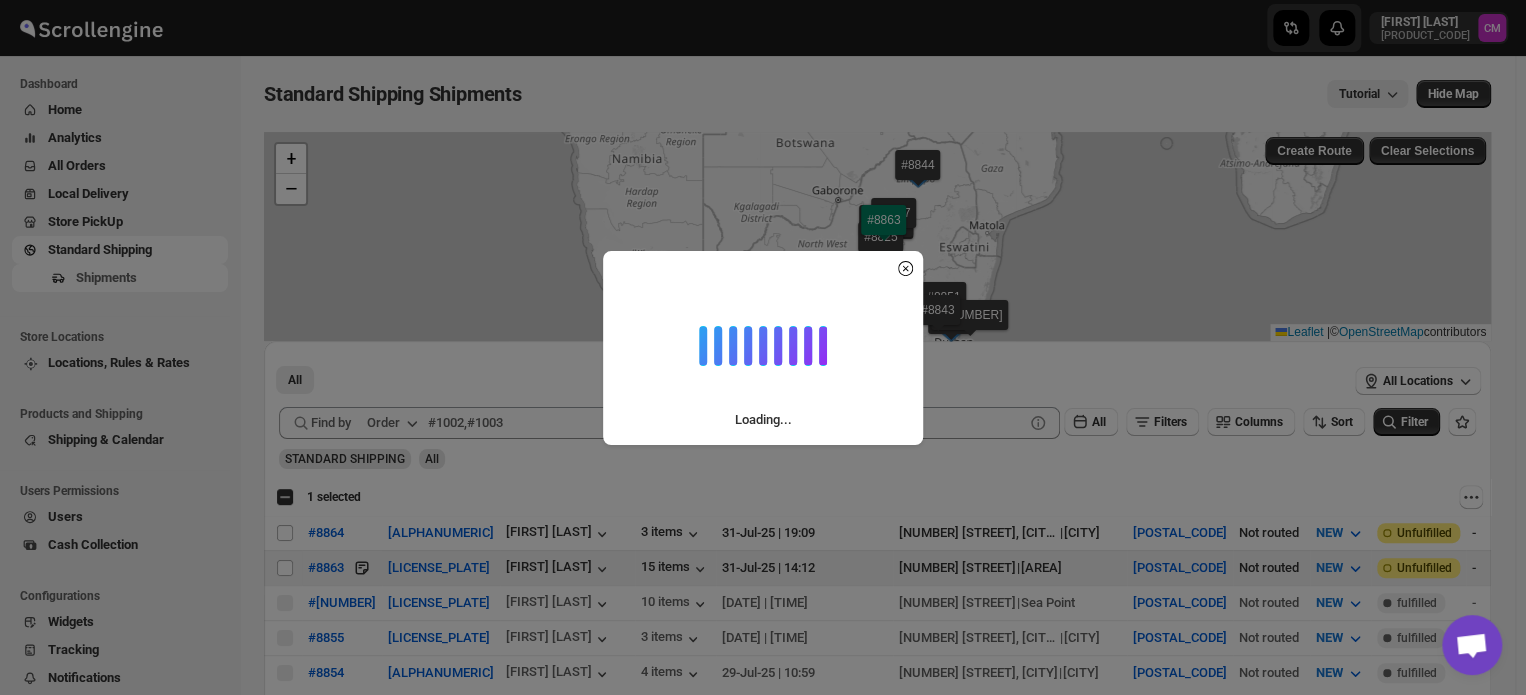 checkbox on "false" 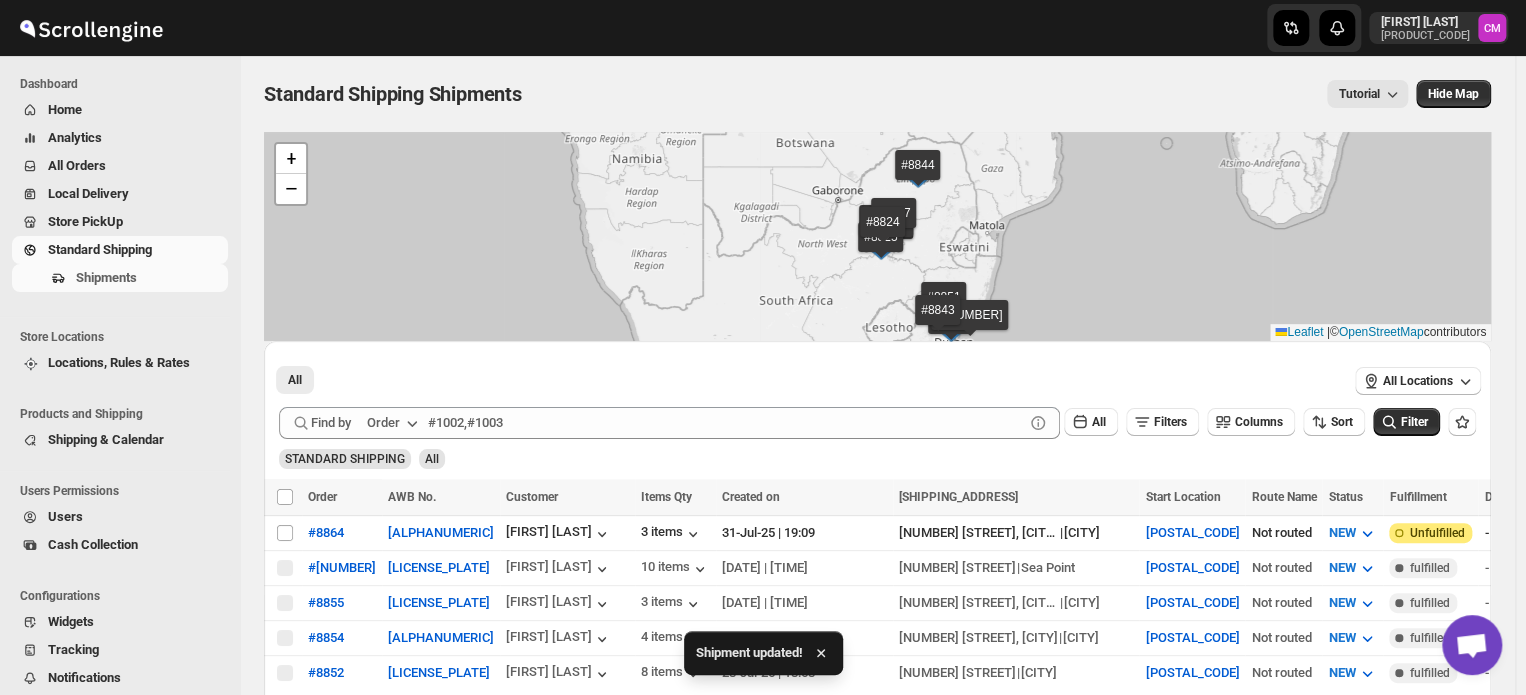 click on "Store PickUp" at bounding box center (136, 222) 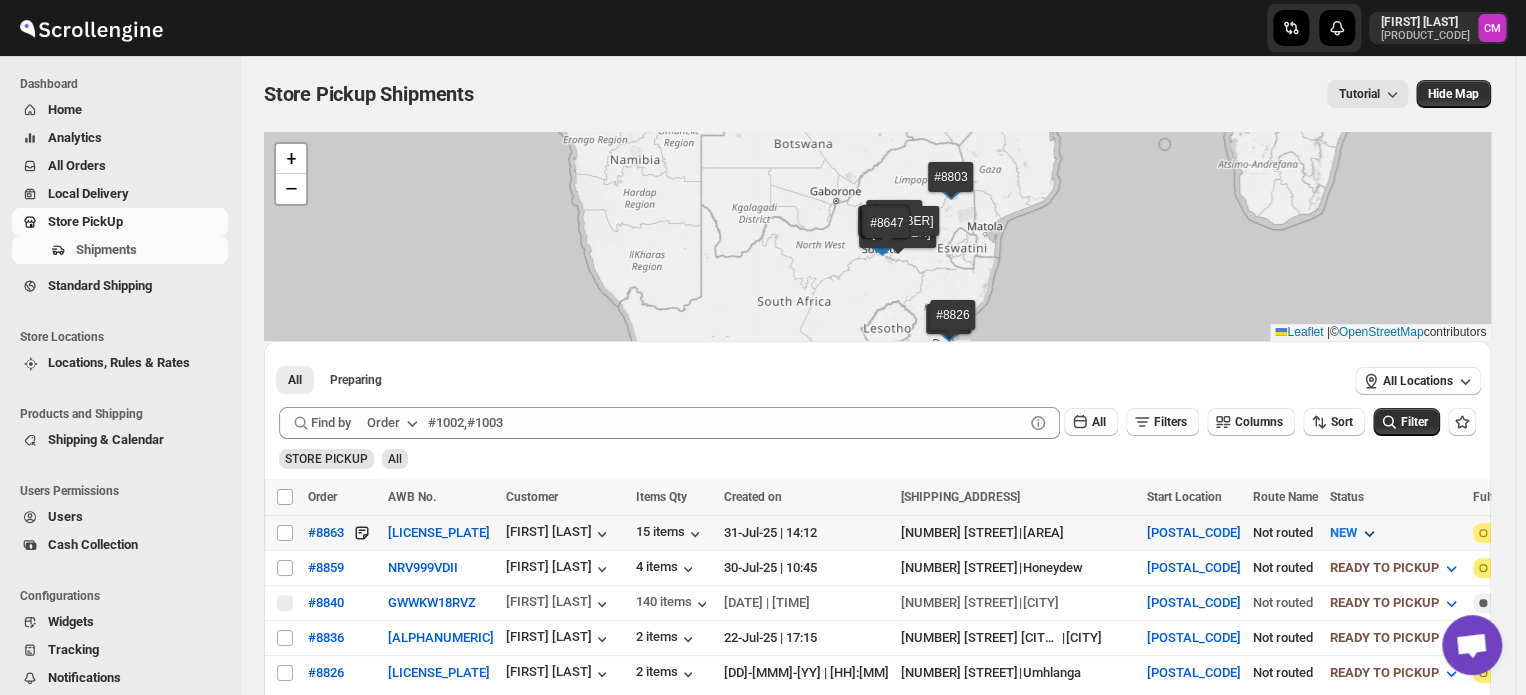 click 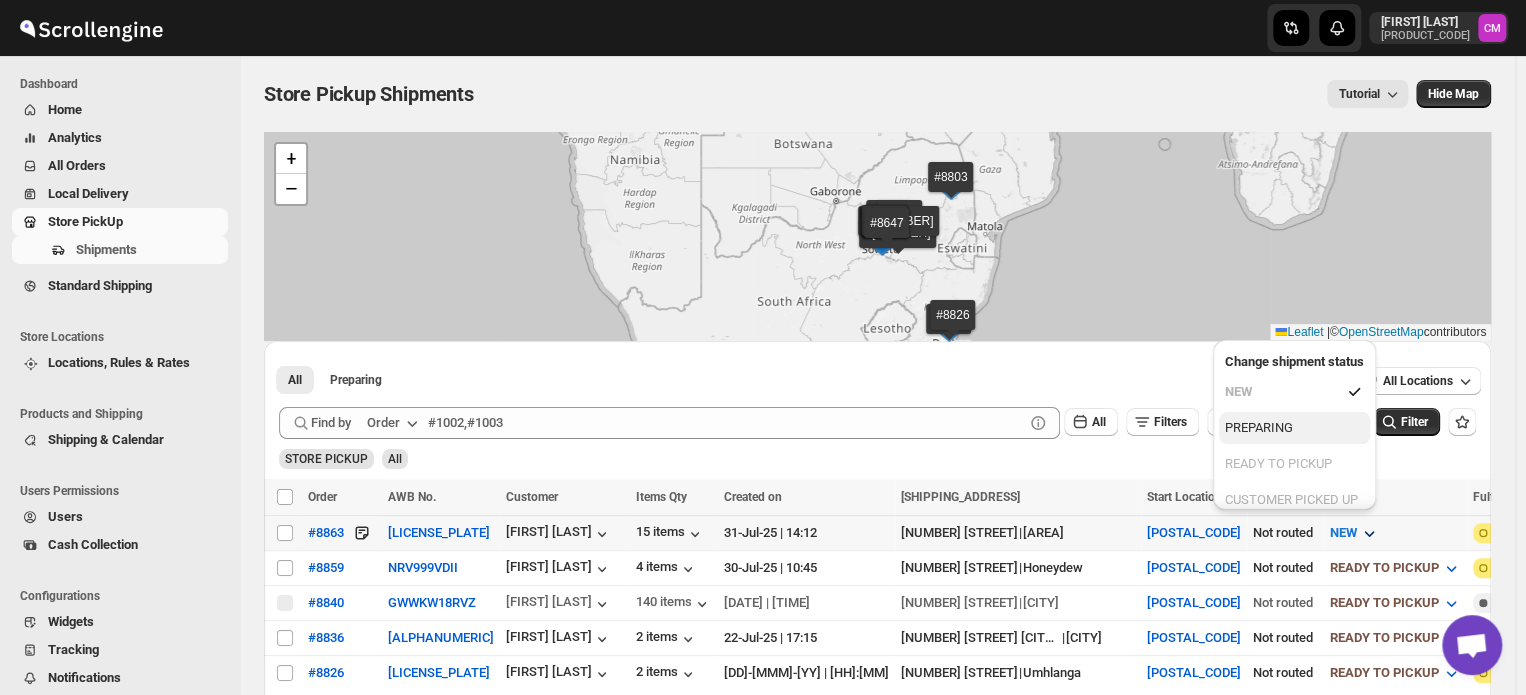 click on "PREPARING" at bounding box center [1294, 428] 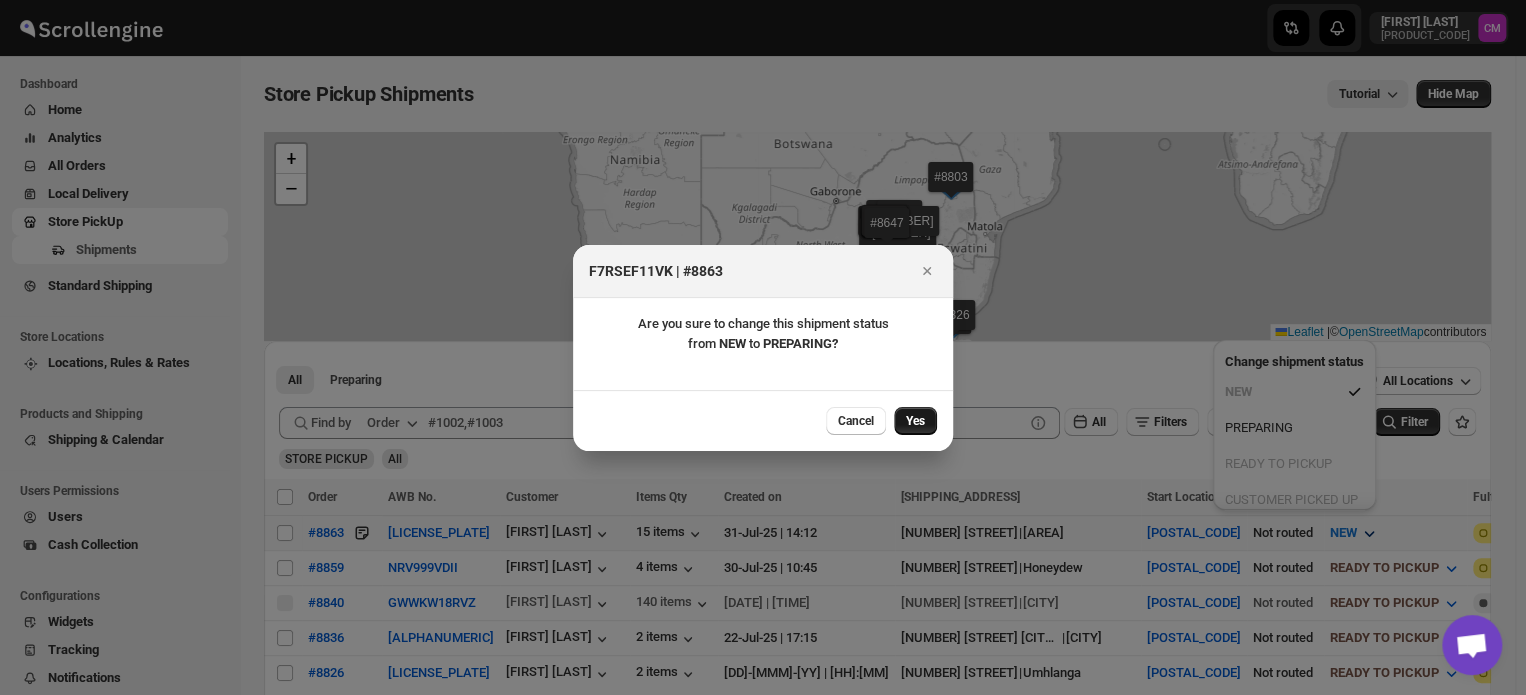 click on "Yes" at bounding box center [915, 421] 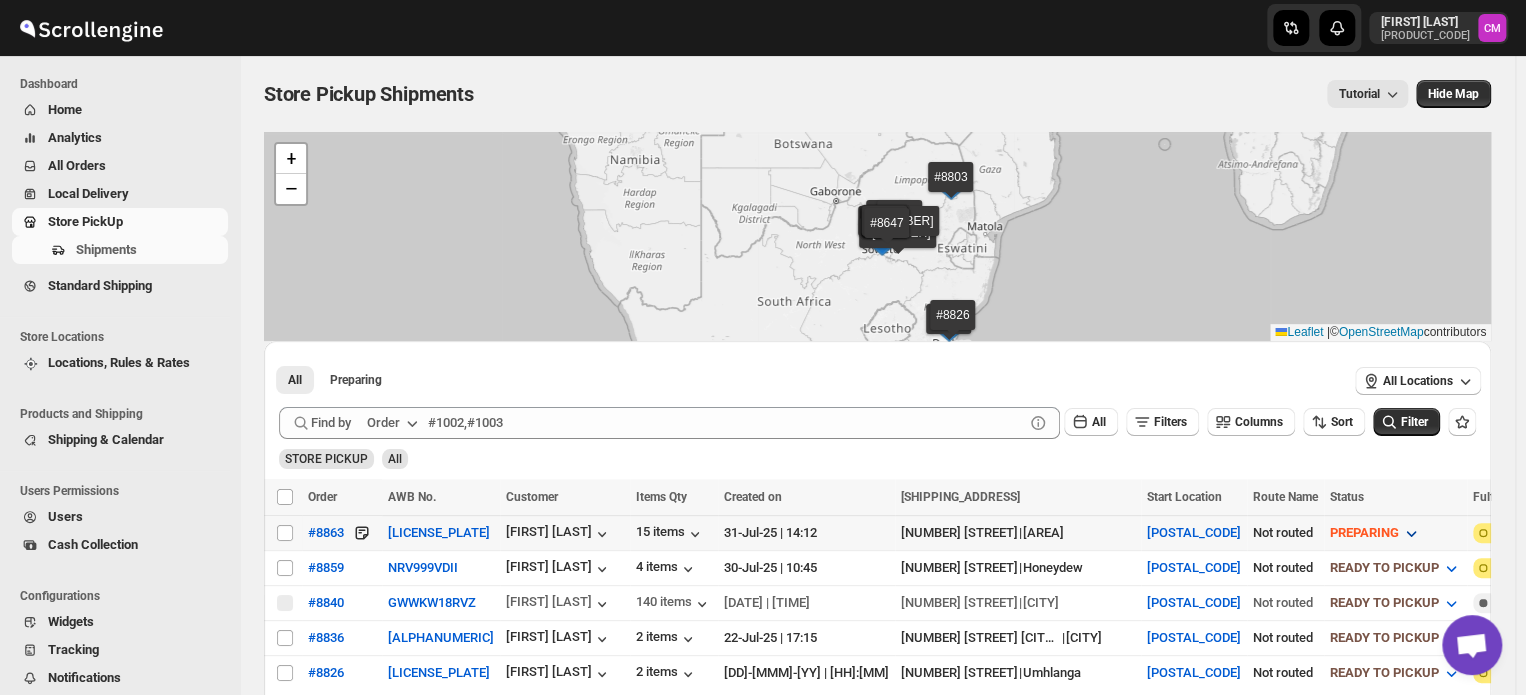 click 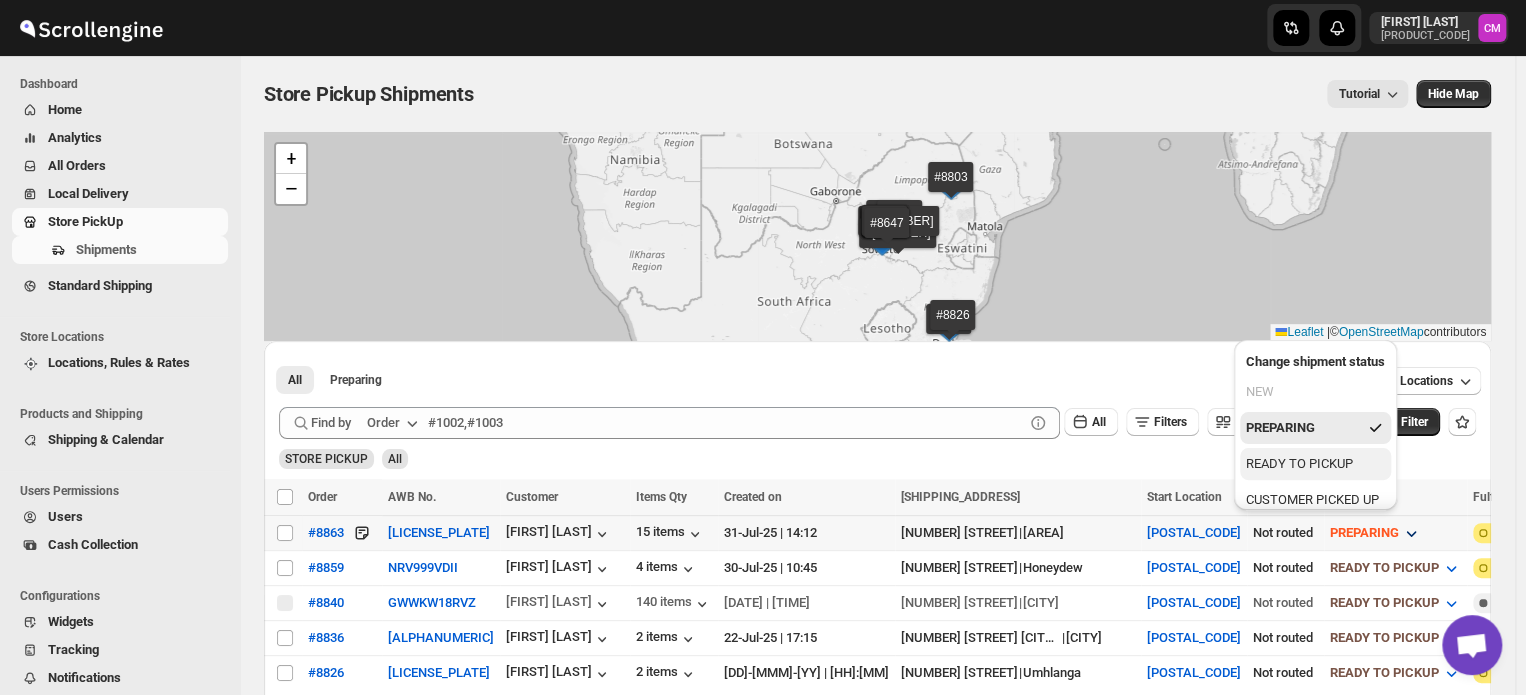 click on "READY TO PICKUP" at bounding box center (1299, 464) 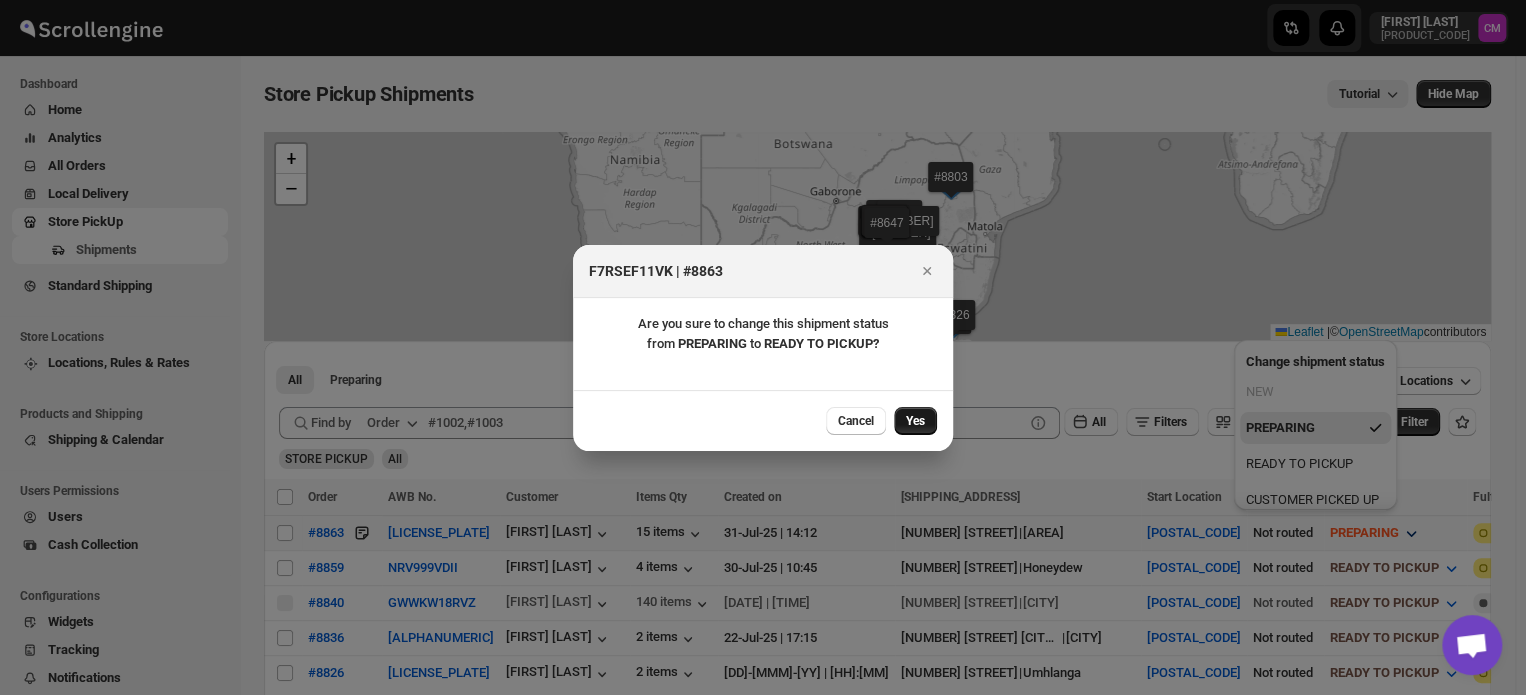 click on "Yes" at bounding box center [915, 421] 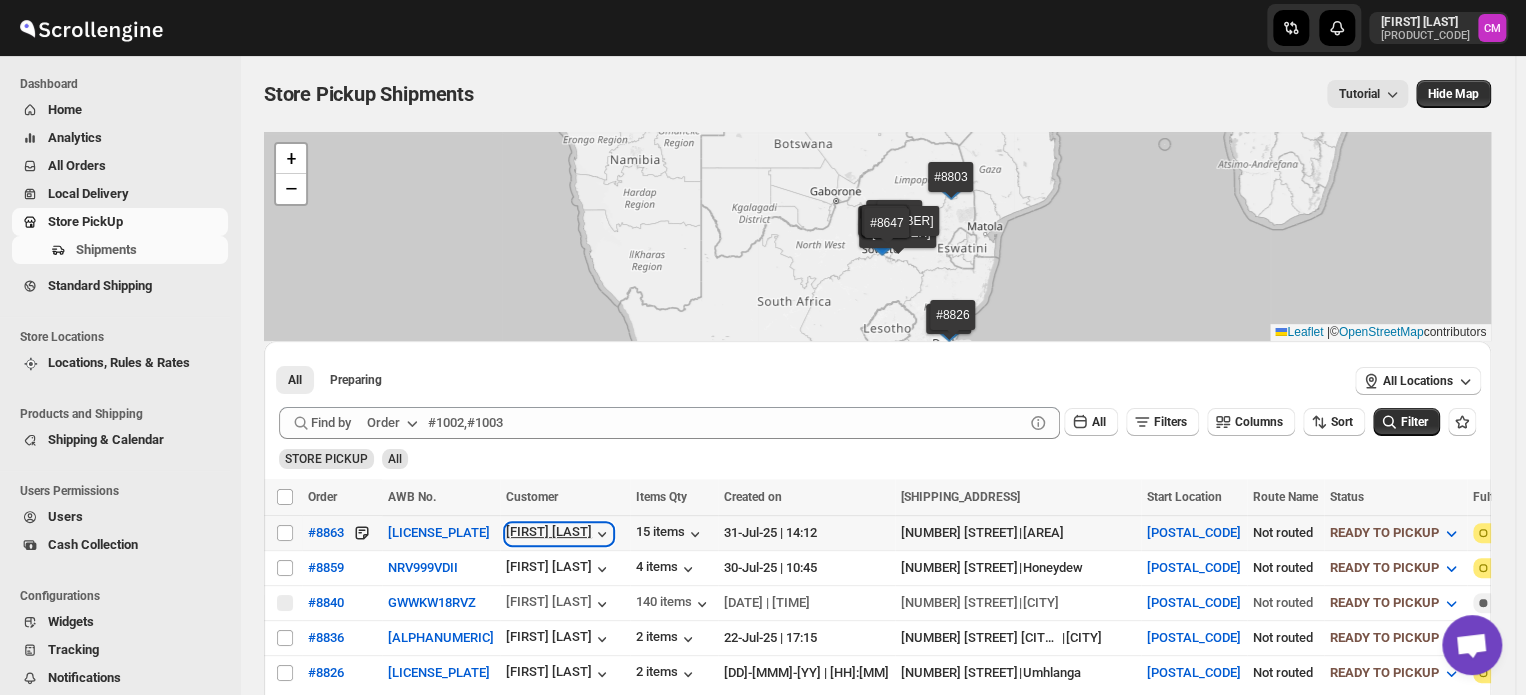 click on "[FIRST] [LAST]" at bounding box center (559, 534) 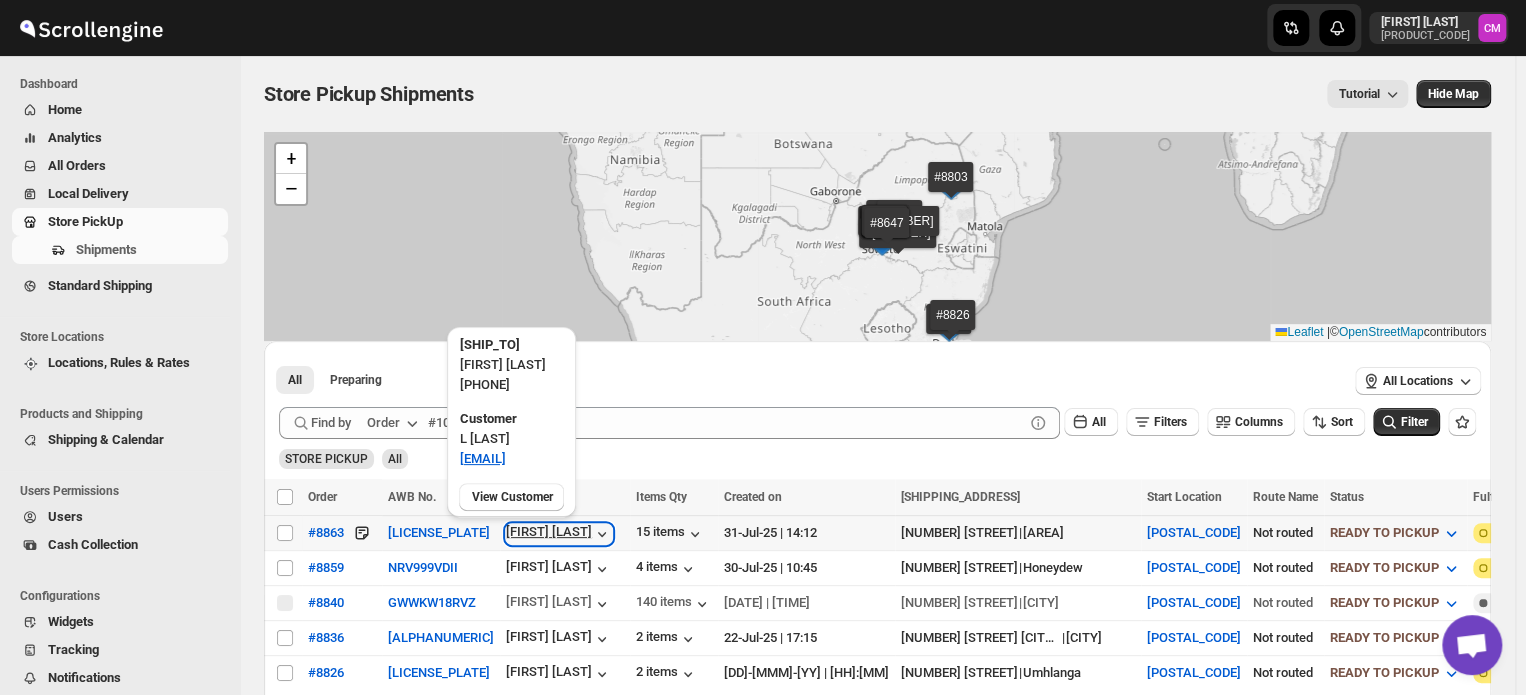 click on "[FIRST] [LAST]" at bounding box center (559, 534) 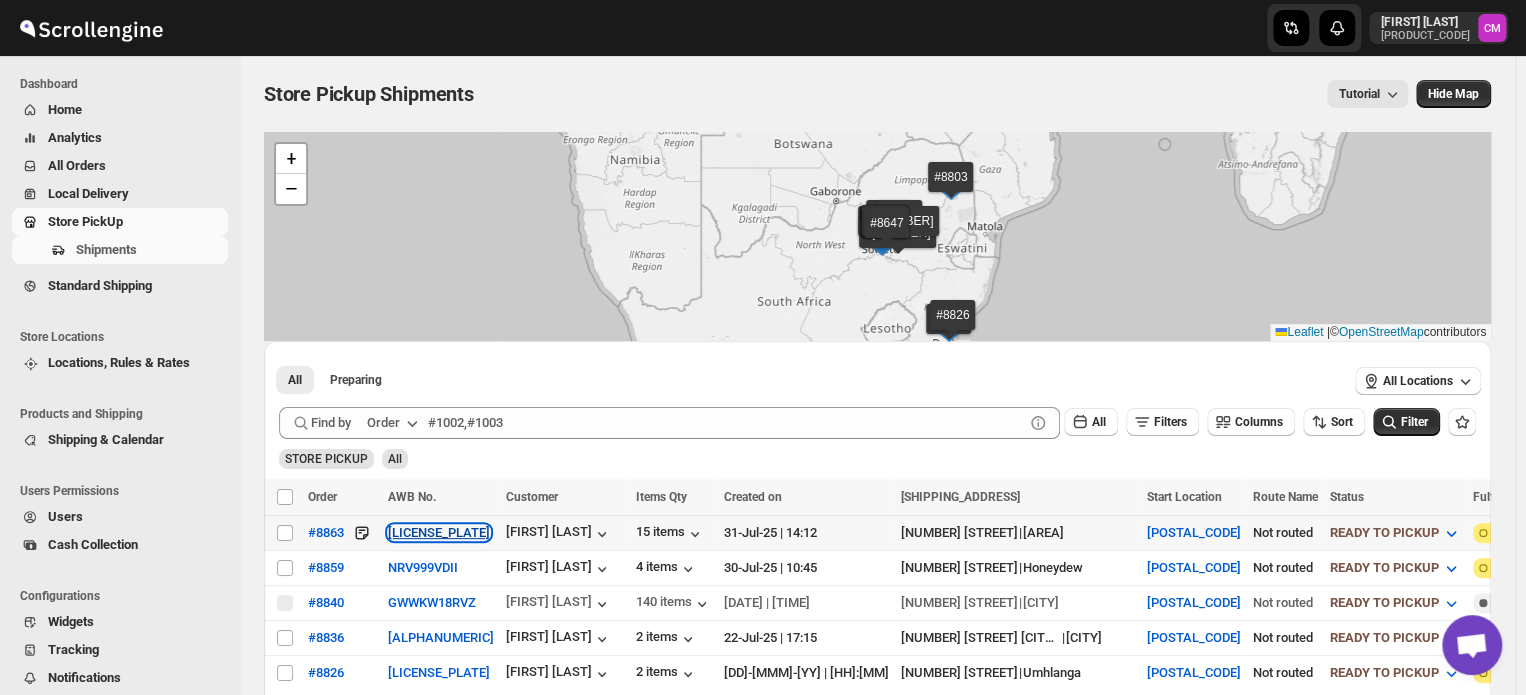 click on "[LICENSE_PLATE]" at bounding box center [439, 532] 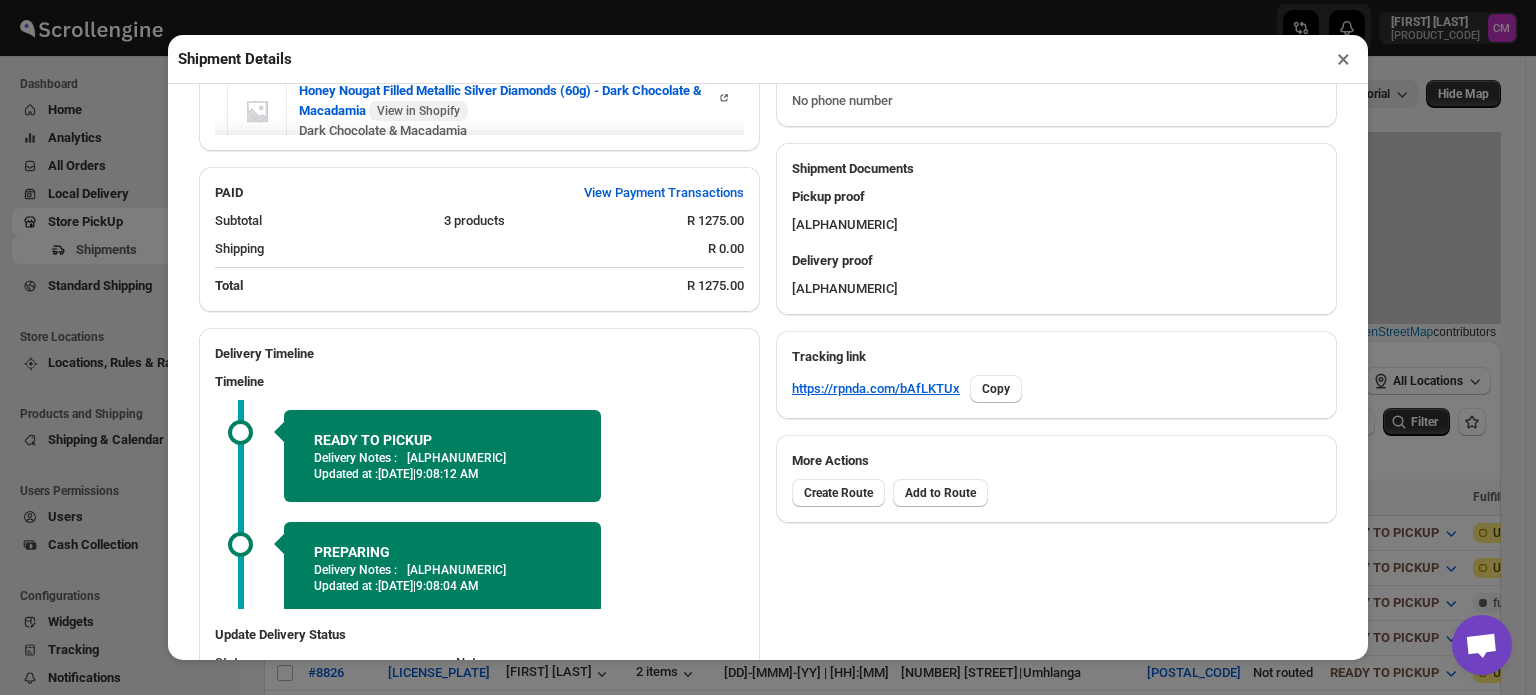 scroll, scrollTop: 891, scrollLeft: 0, axis: vertical 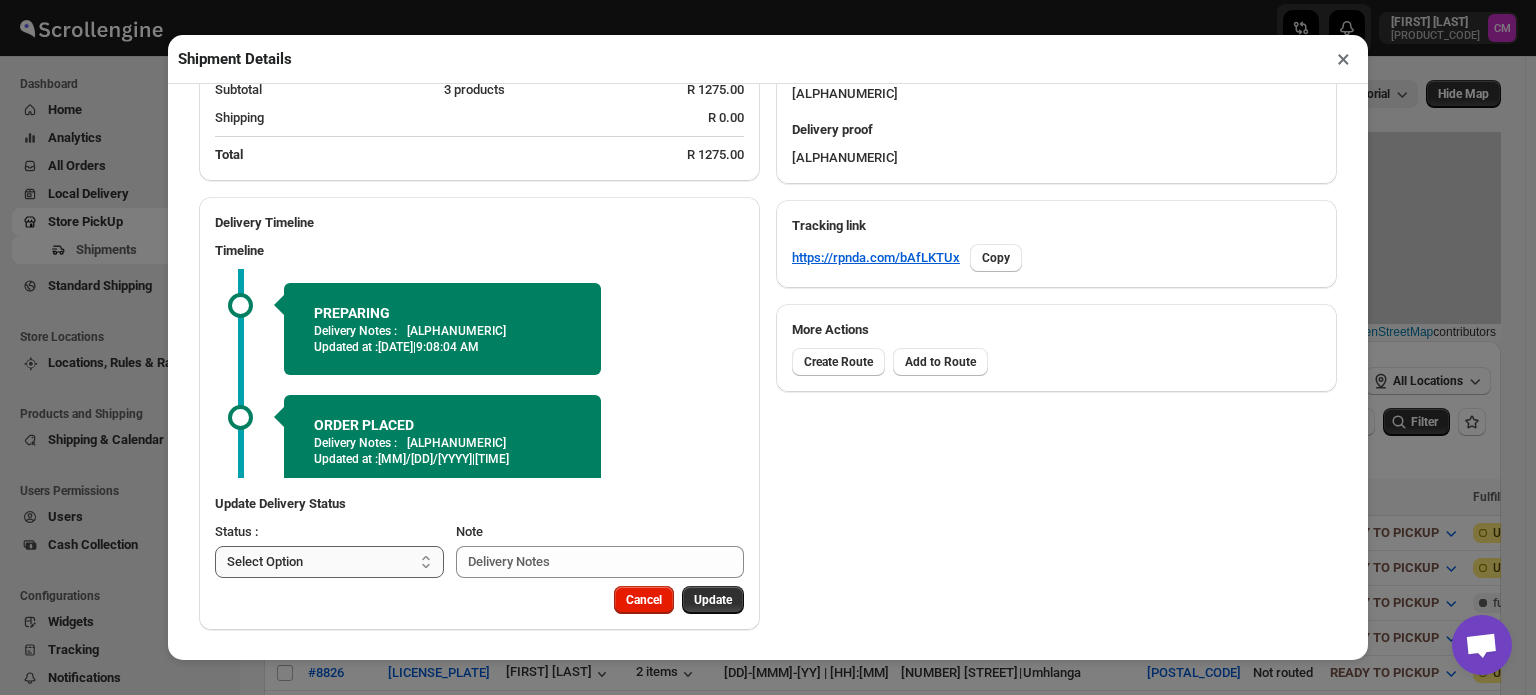 click on "Select Option PREPARING READY TO PICKUP CUSTOMER PICKED UP CANCELLED" at bounding box center [329, 562] 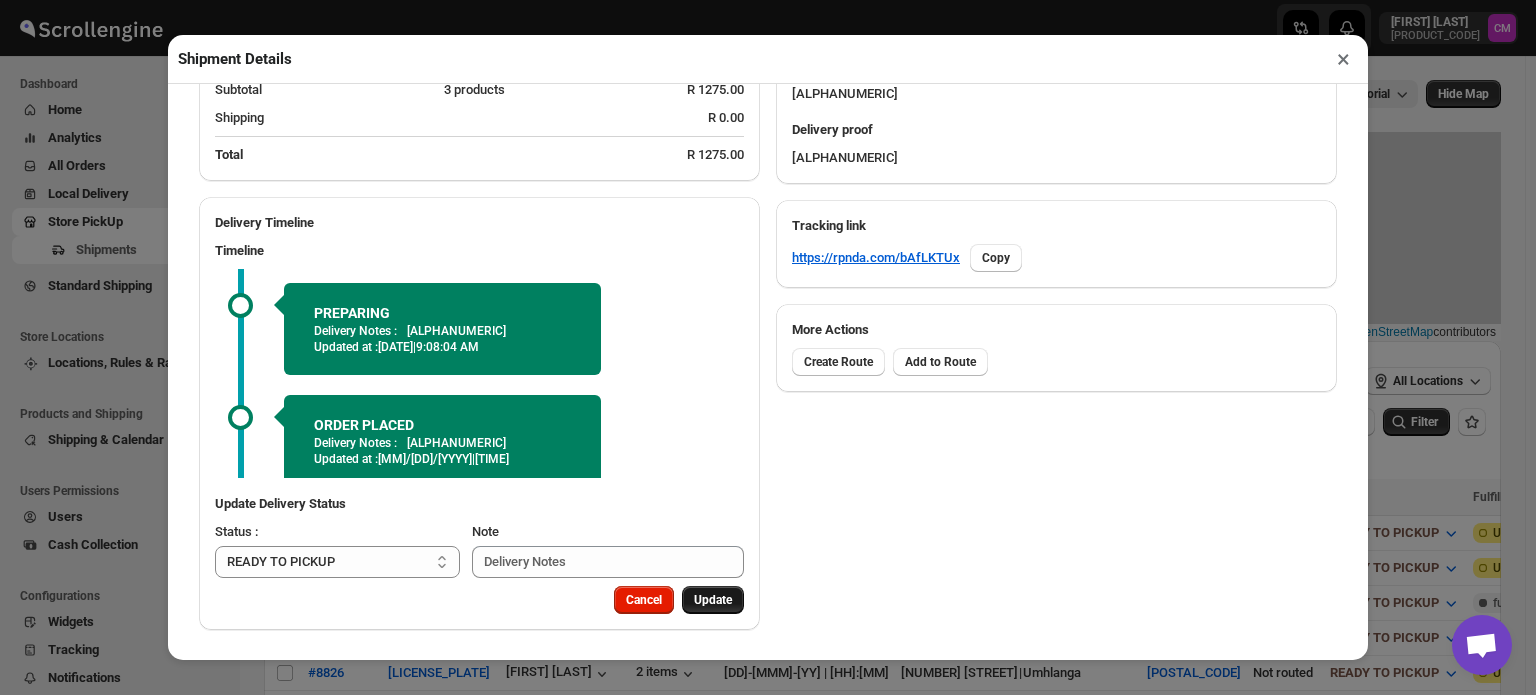 click on "Update" at bounding box center (713, 600) 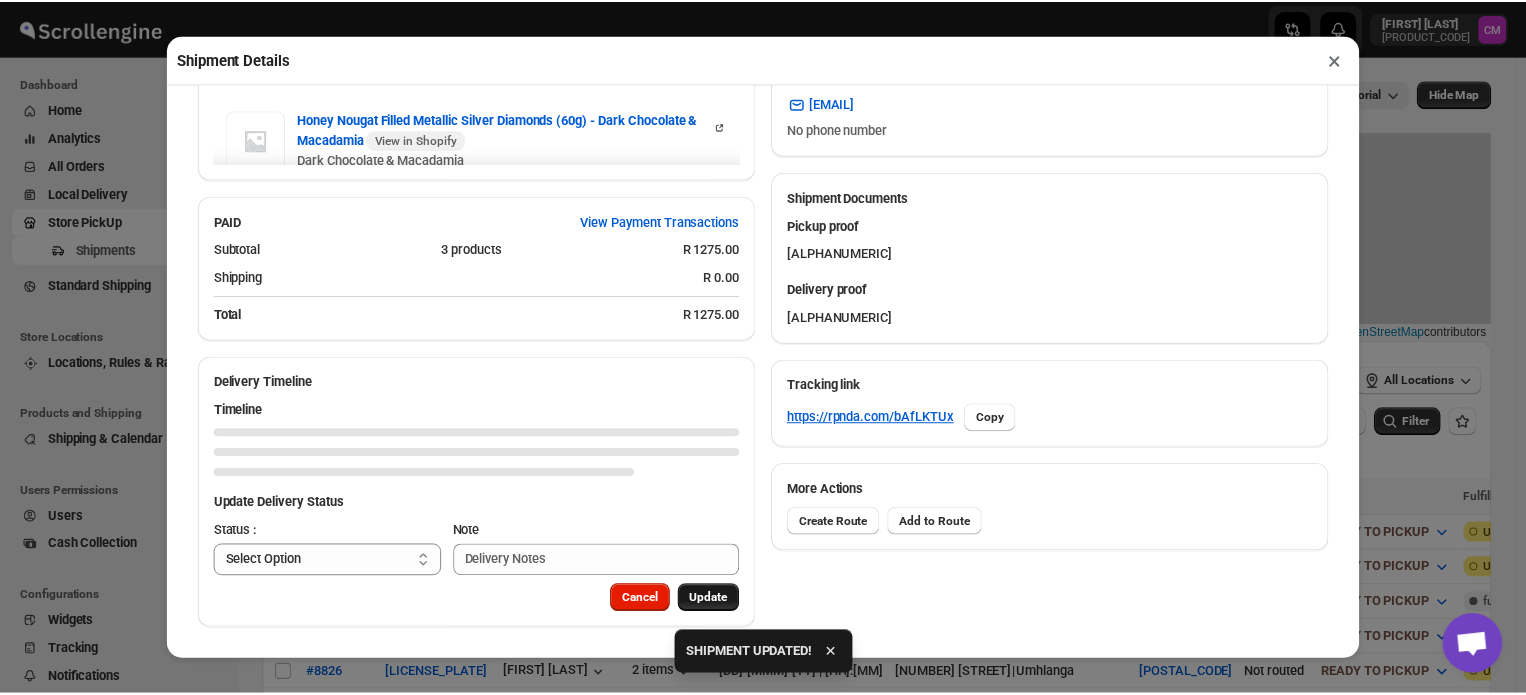 scroll, scrollTop: 891, scrollLeft: 0, axis: vertical 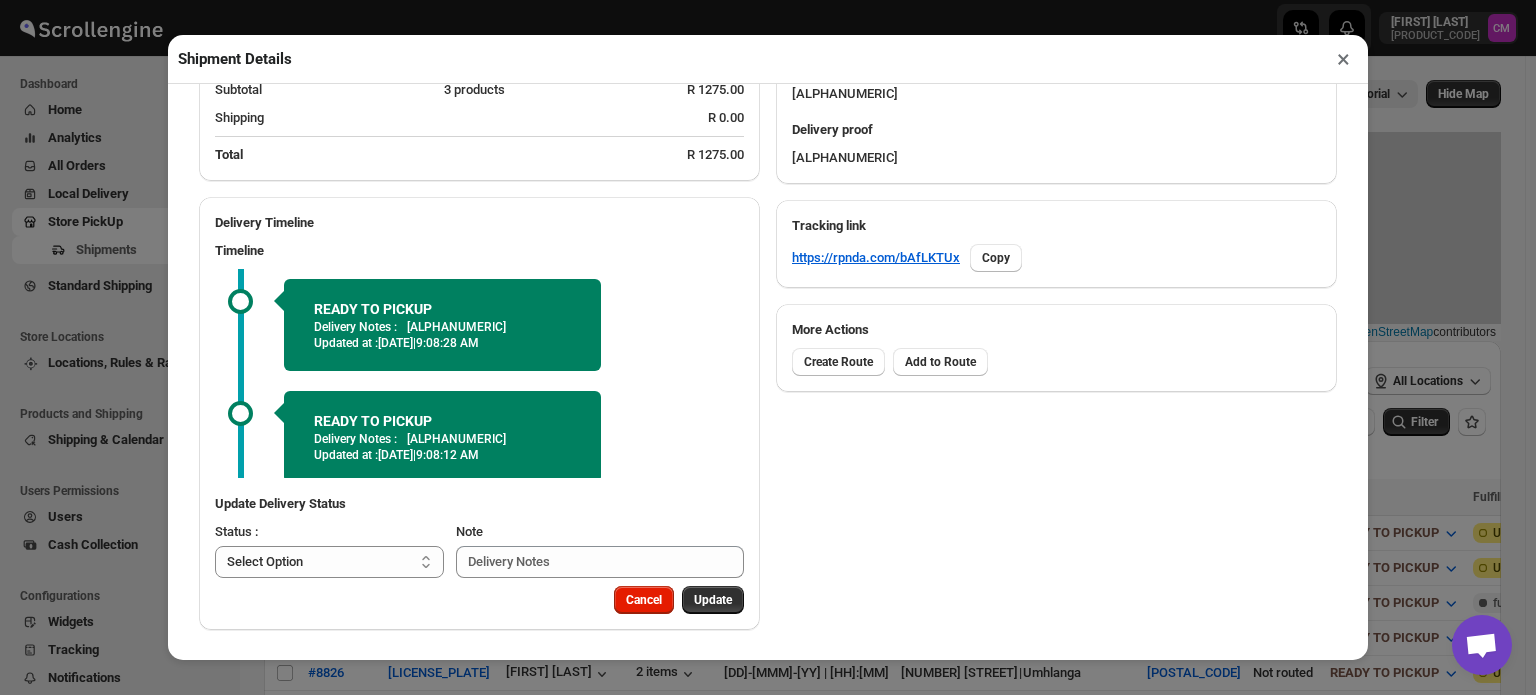 click on "×" at bounding box center [1343, 59] 